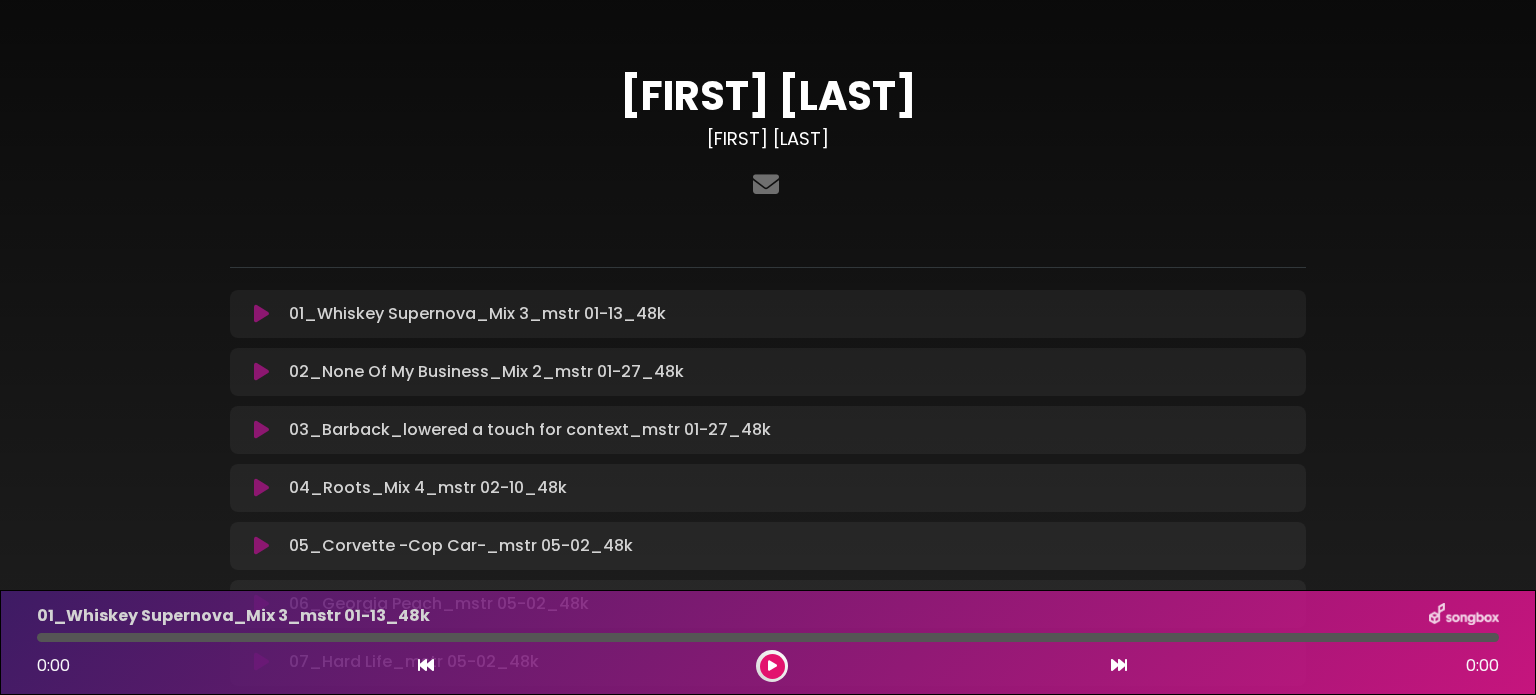 scroll, scrollTop: 0, scrollLeft: 0, axis: both 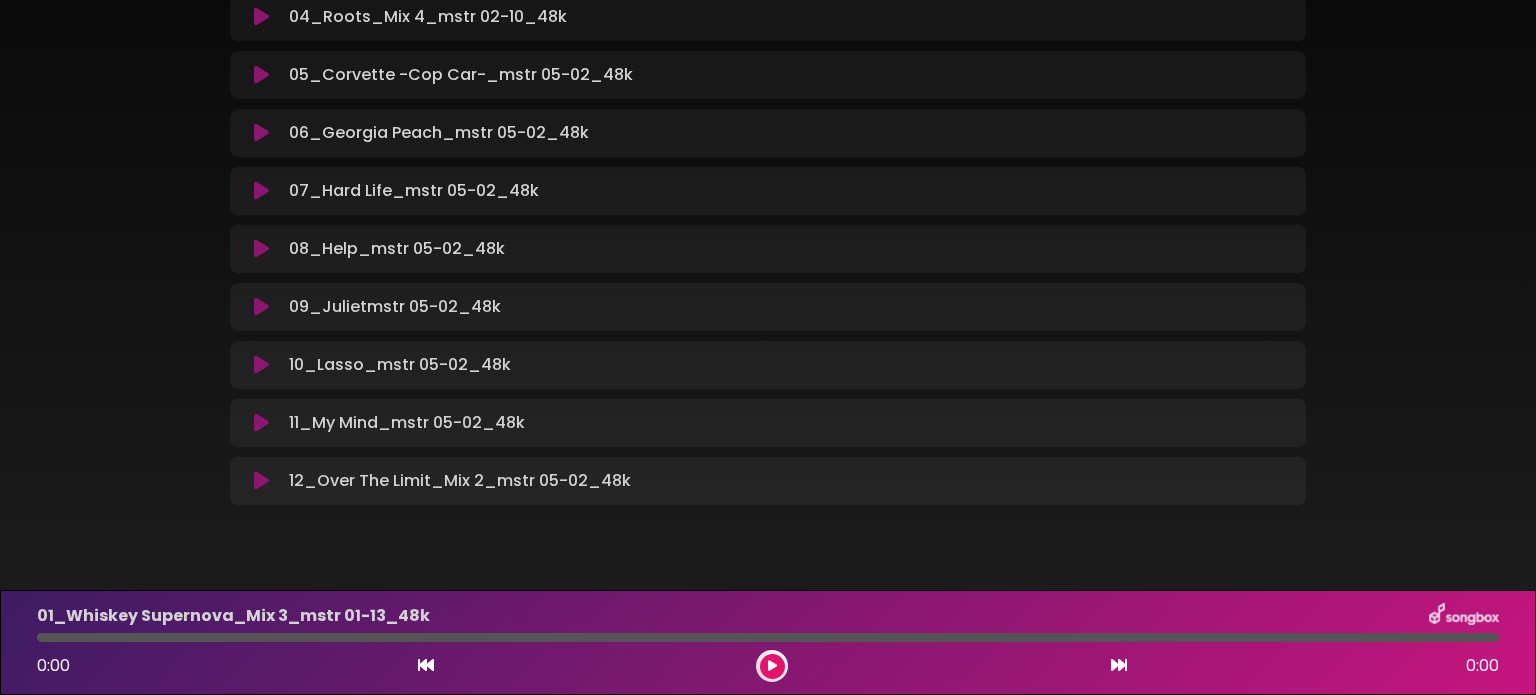 click at bounding box center (261, 481) 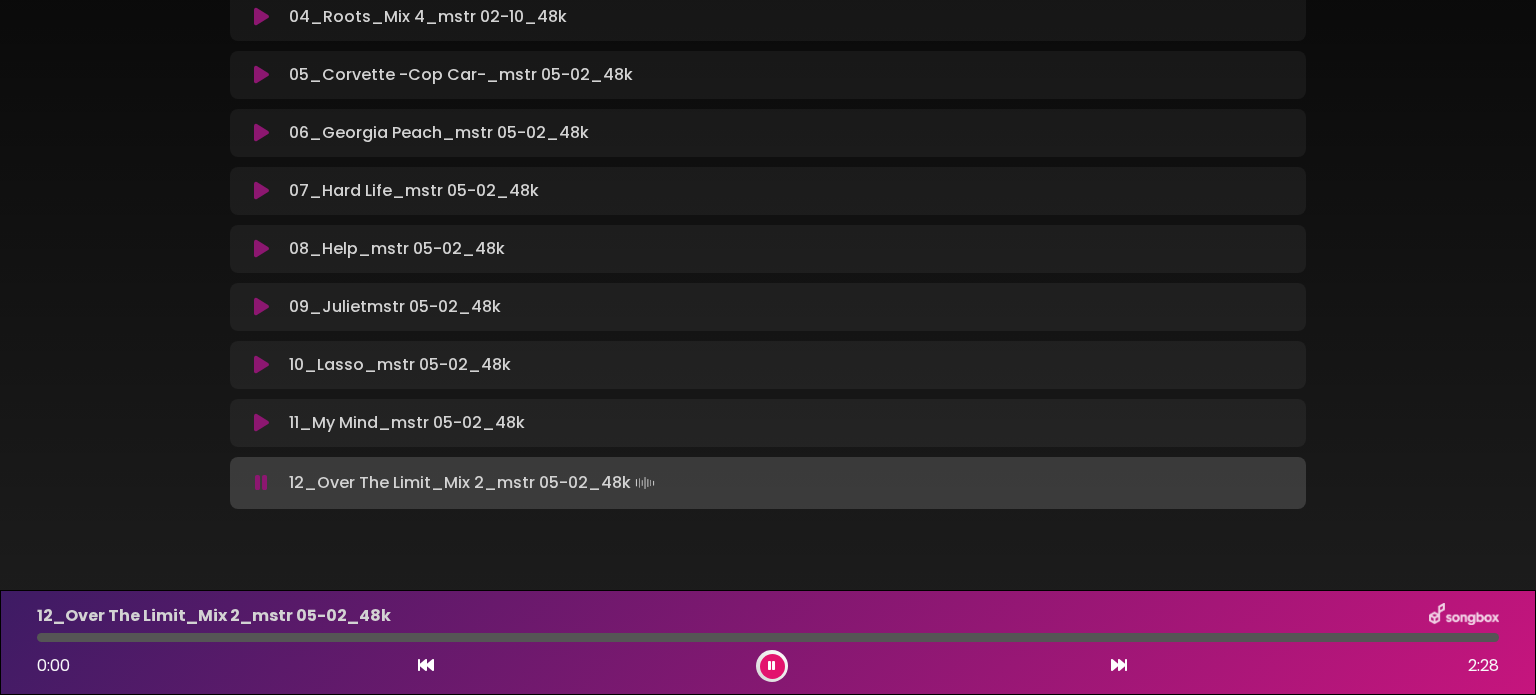 click at bounding box center [772, 666] 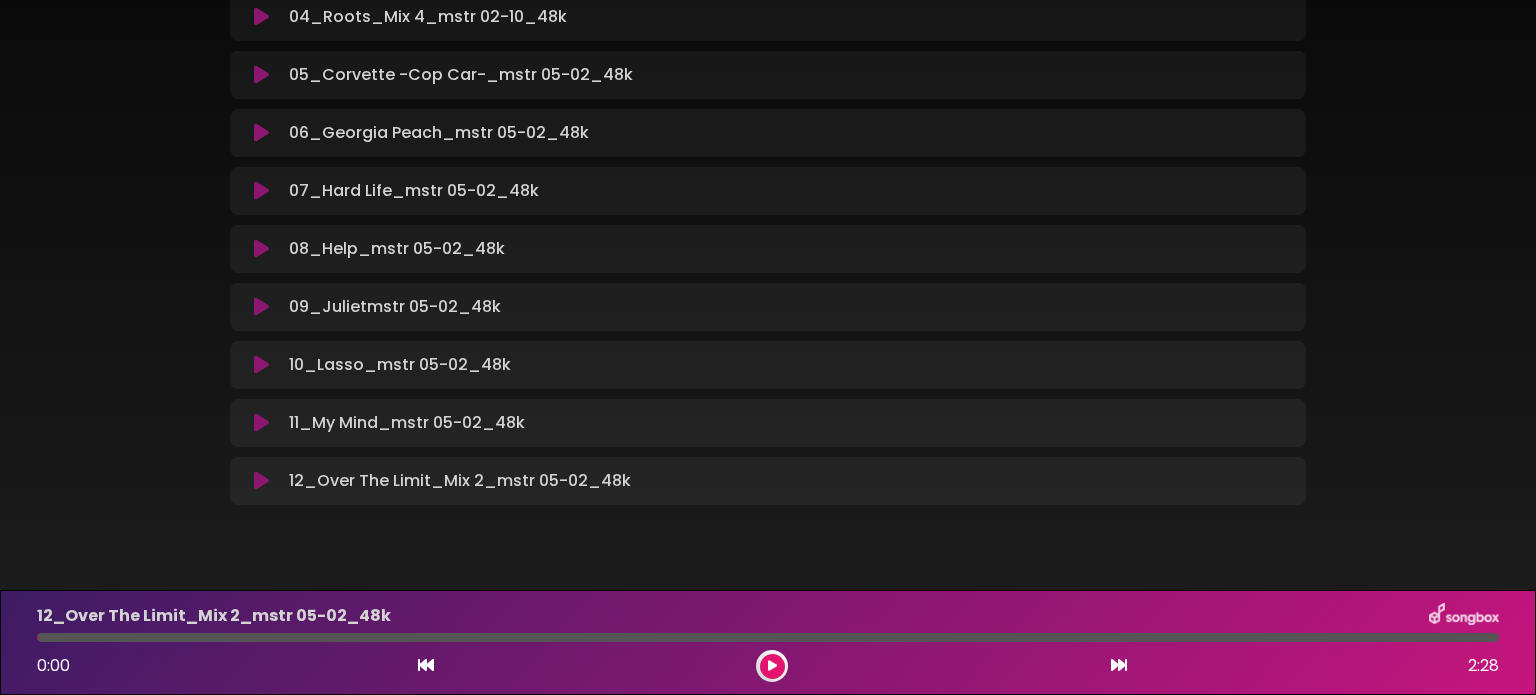 click on "0:00
2:28" at bounding box center (768, 666) 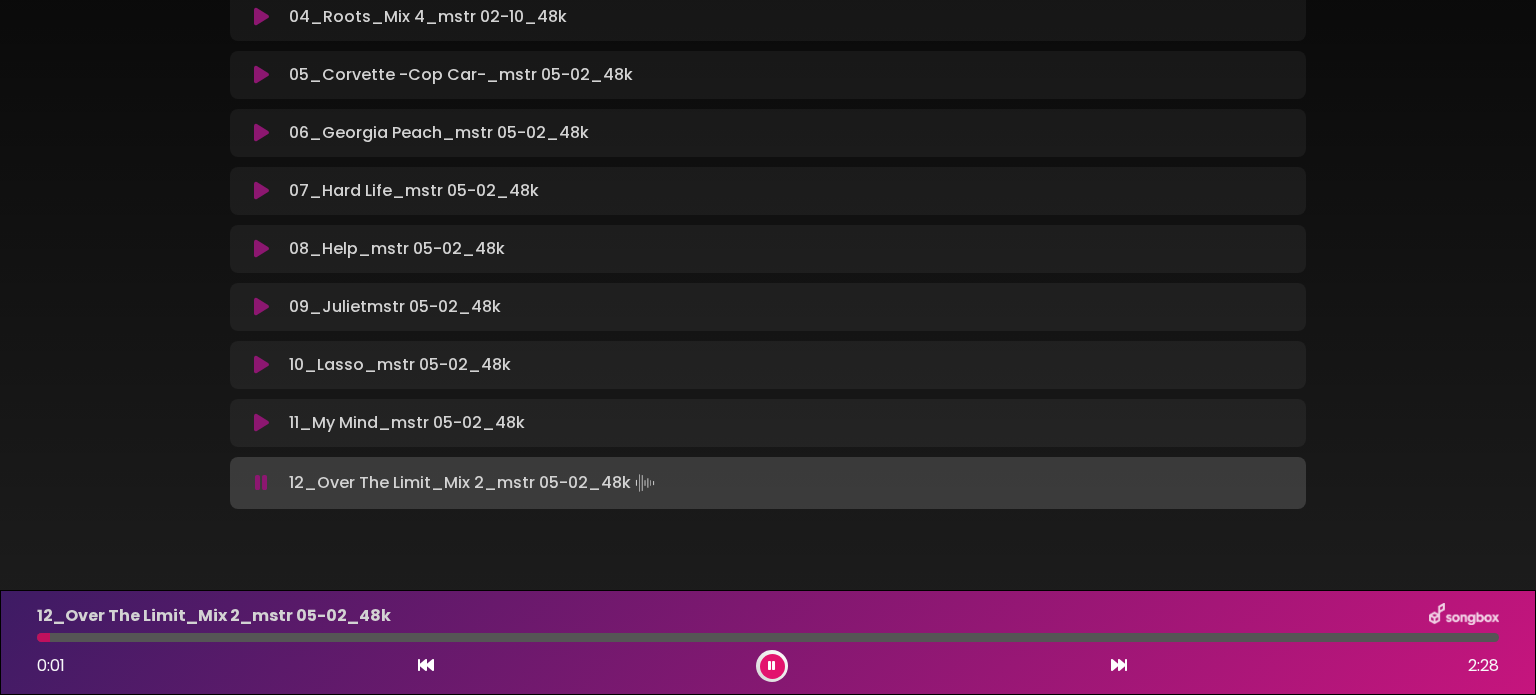 click at bounding box center (768, 637) 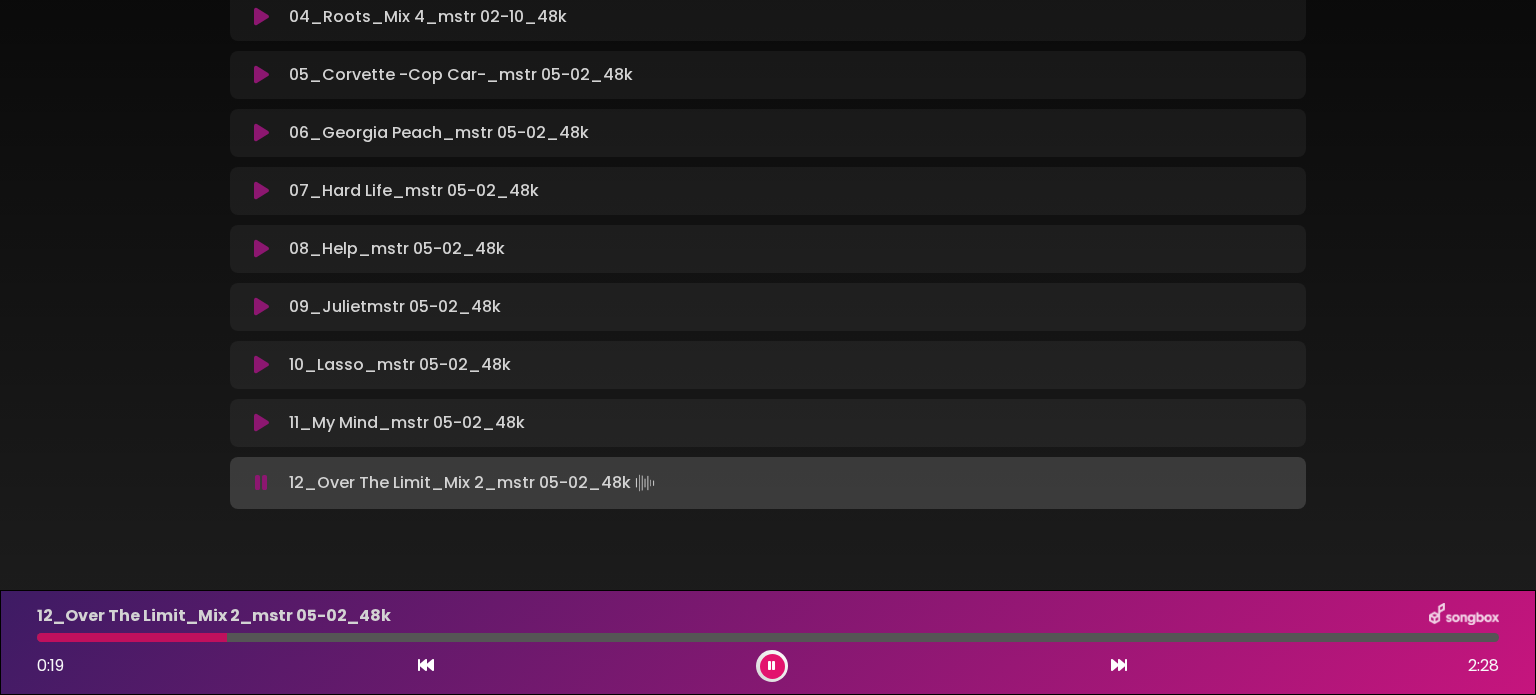 click at bounding box center [132, 637] 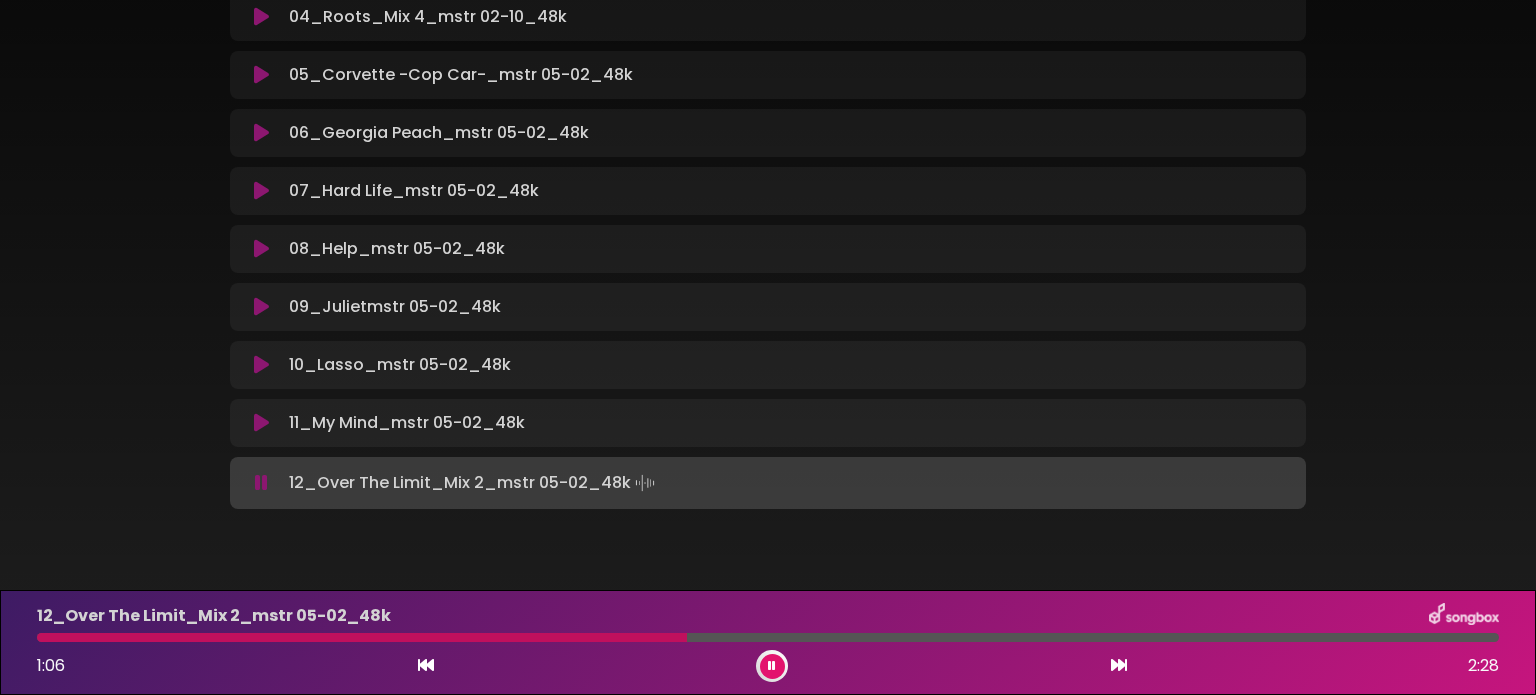 click at bounding box center [362, 637] 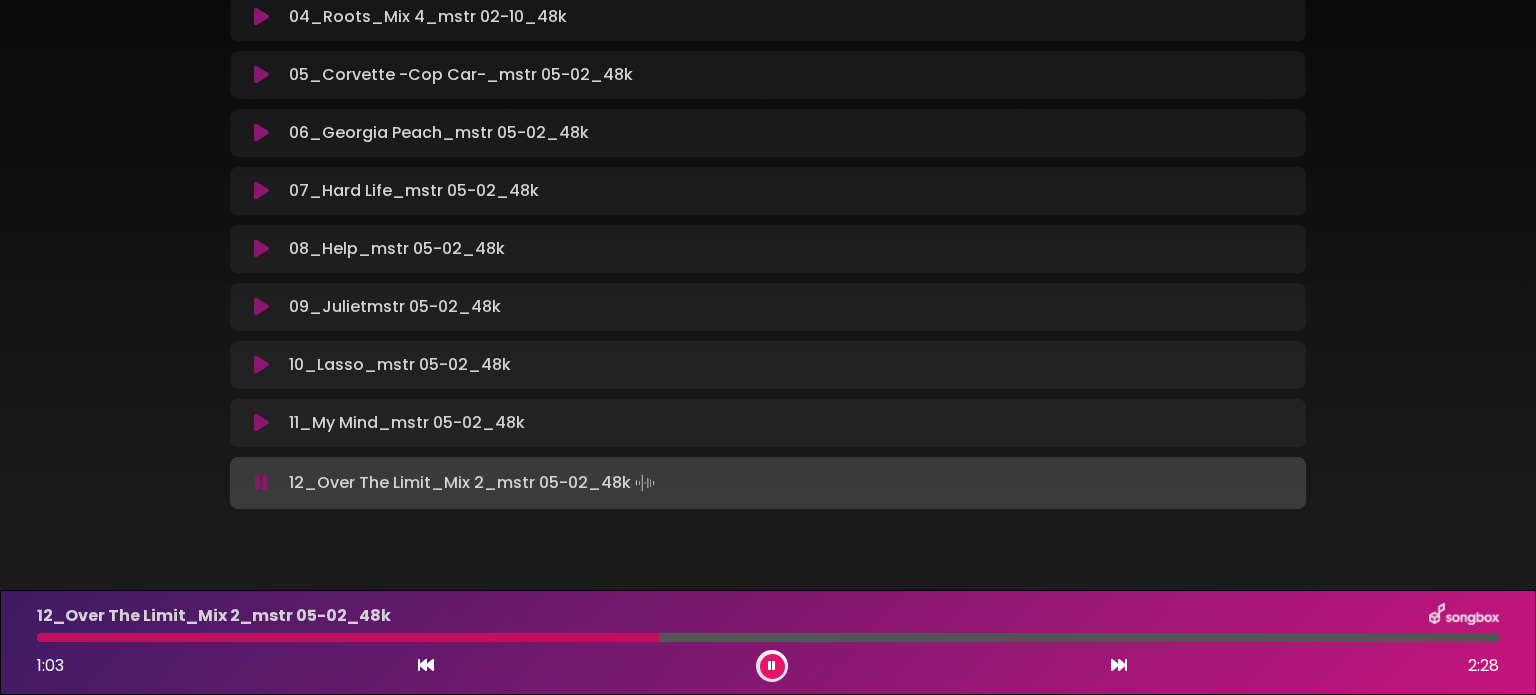 click at bounding box center (348, 637) 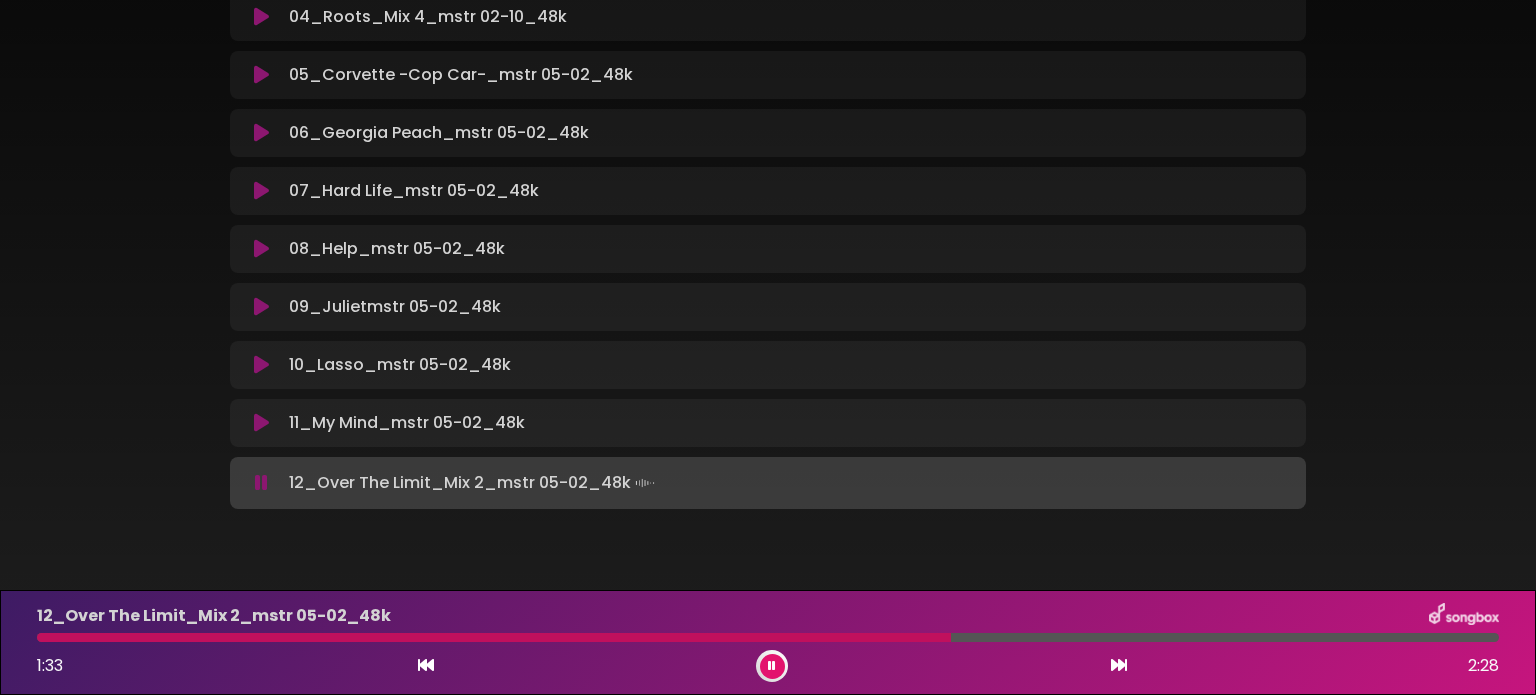 click at bounding box center [494, 637] 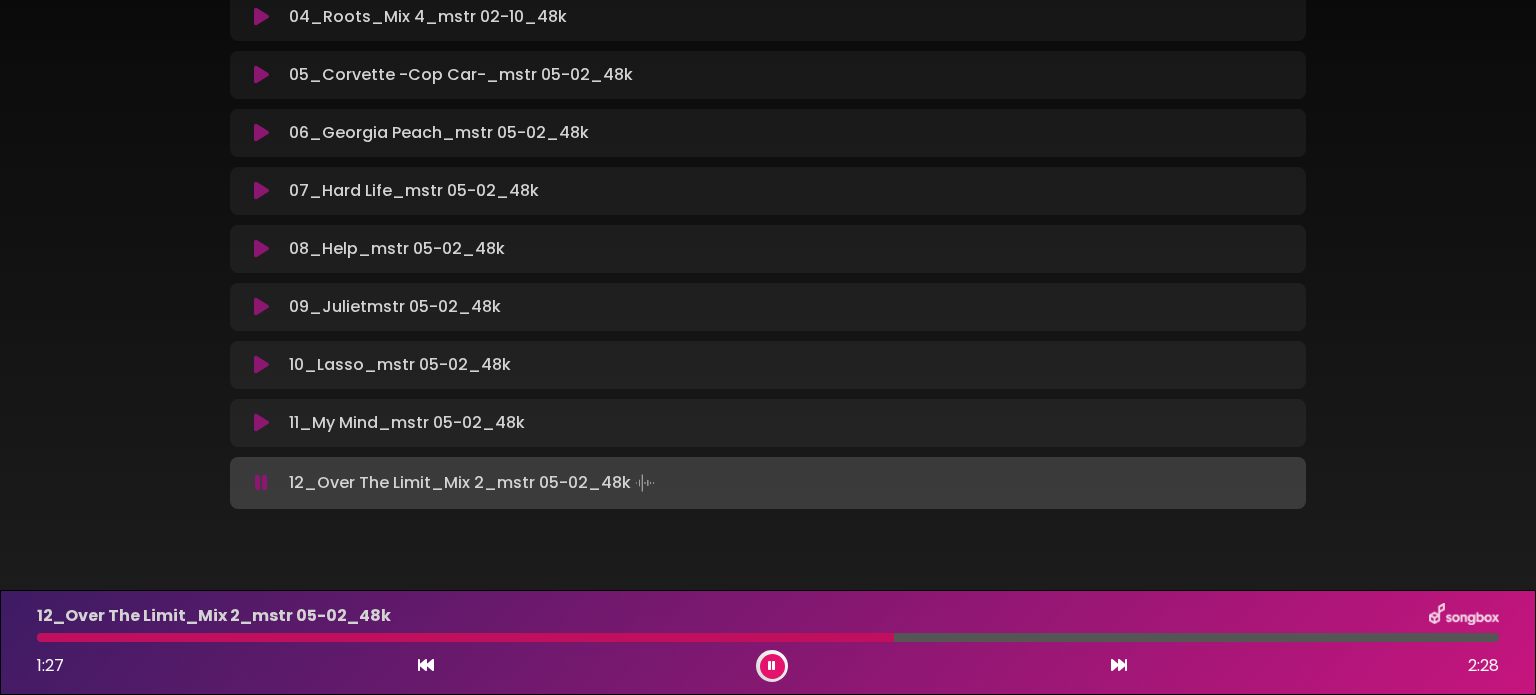 click at bounding box center [465, 637] 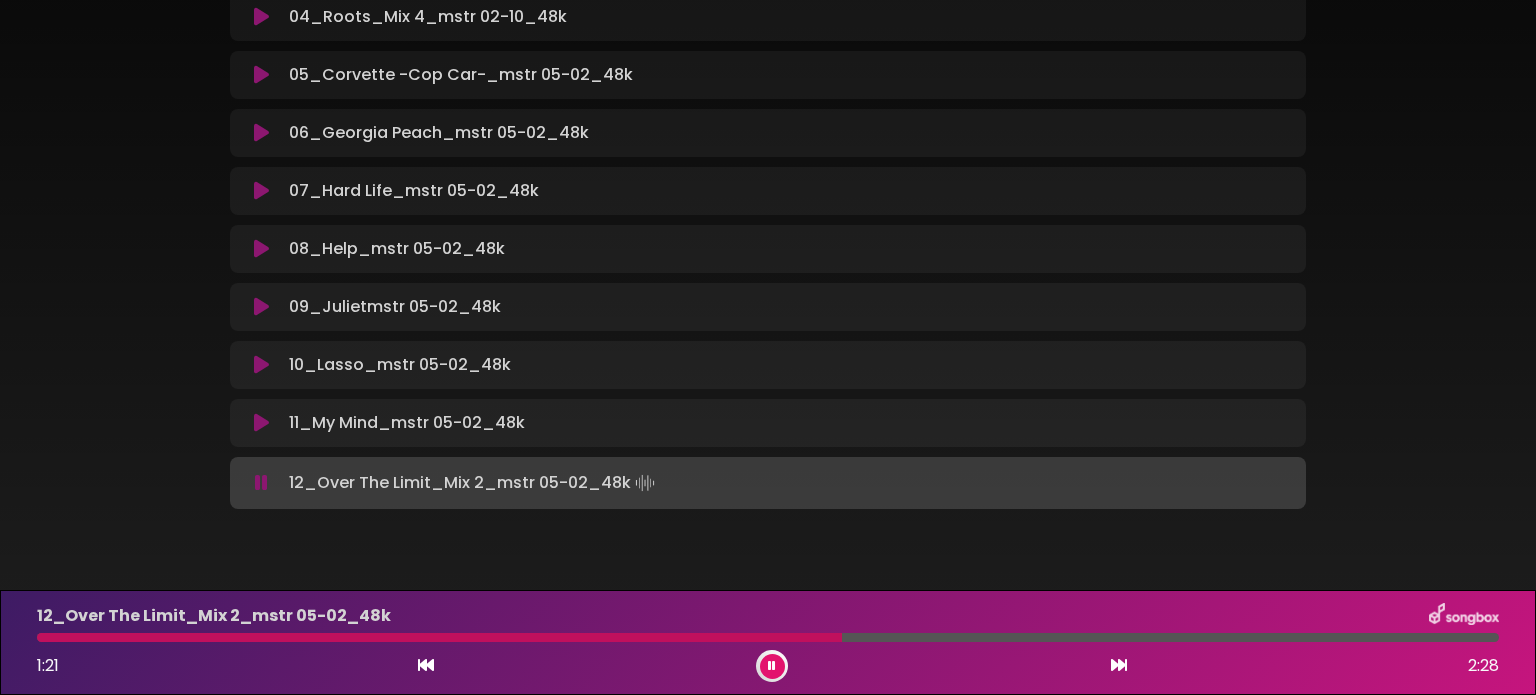 click at bounding box center (439, 637) 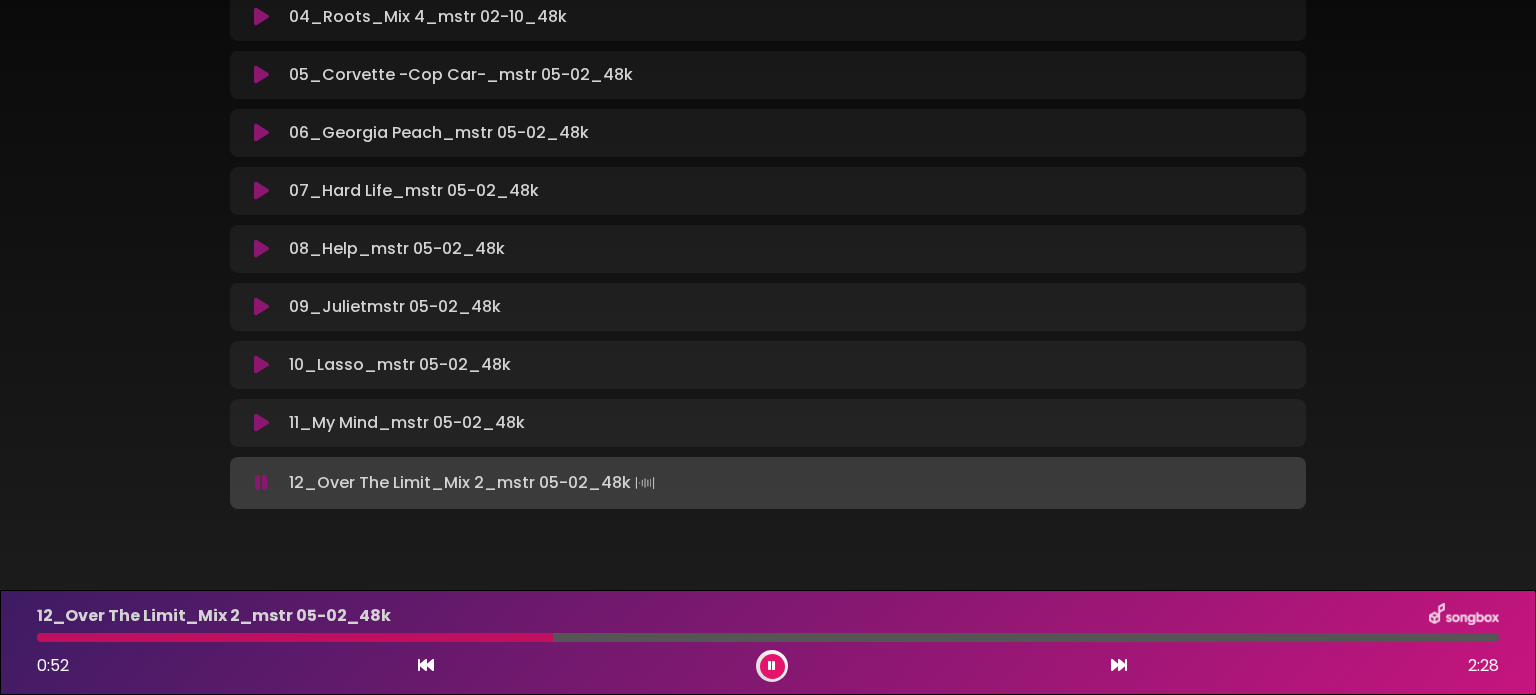 click at bounding box center (295, 637) 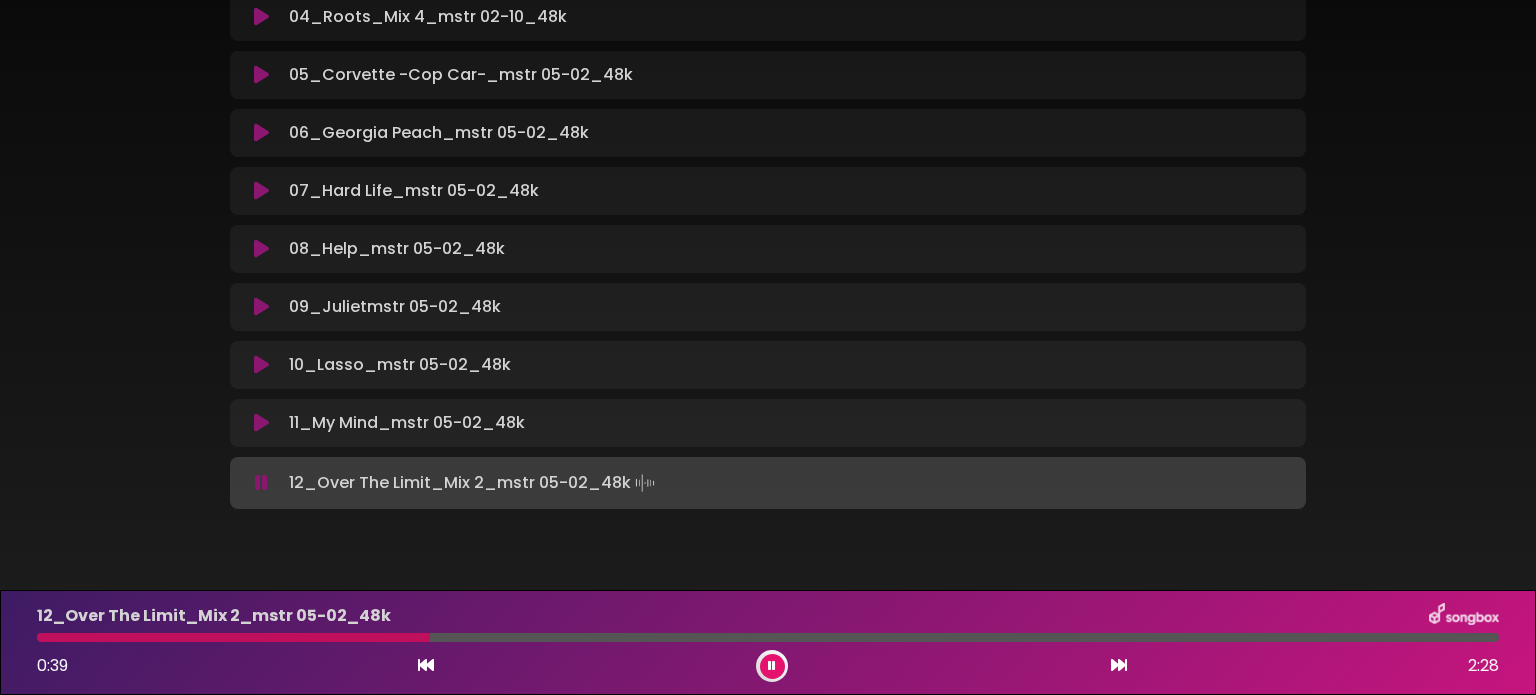 click at bounding box center (768, 637) 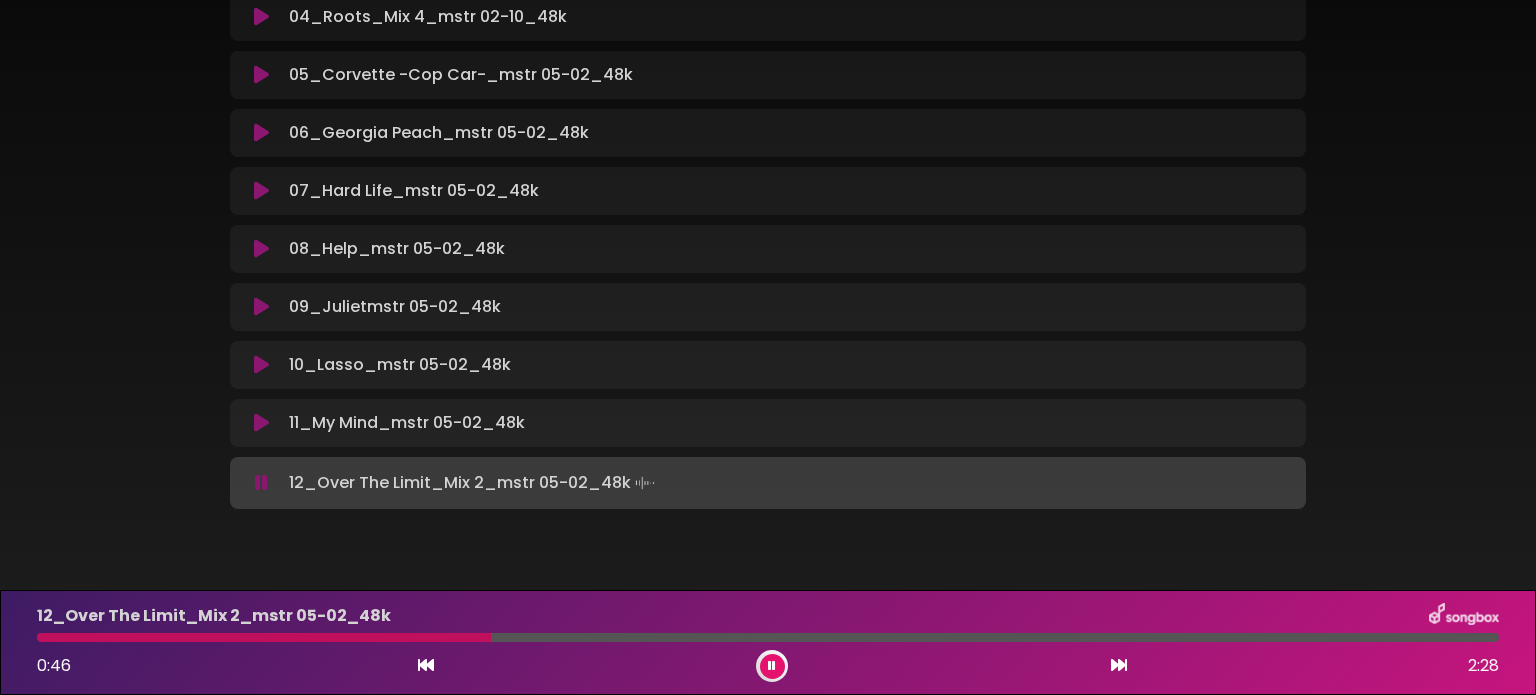 click at bounding box center (768, 637) 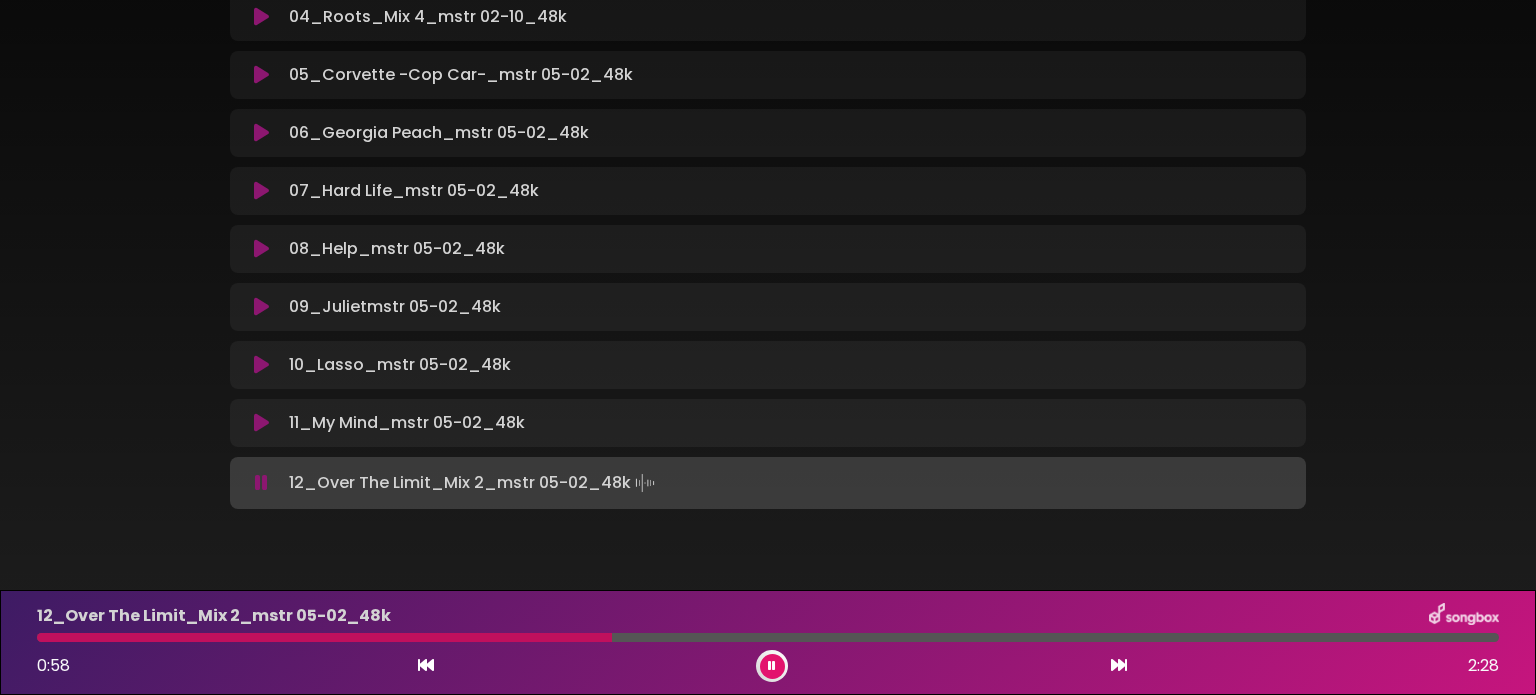 click at bounding box center (768, 637) 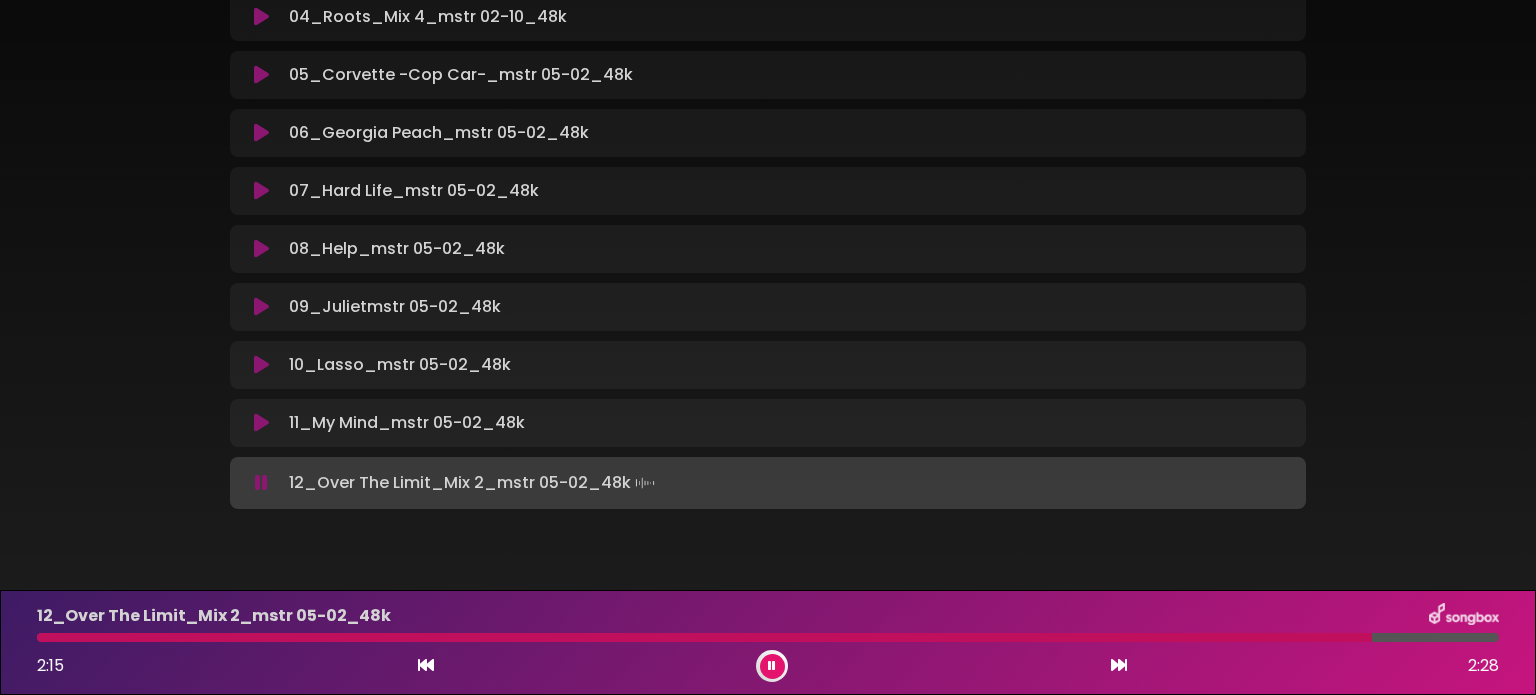click at bounding box center (772, 666) 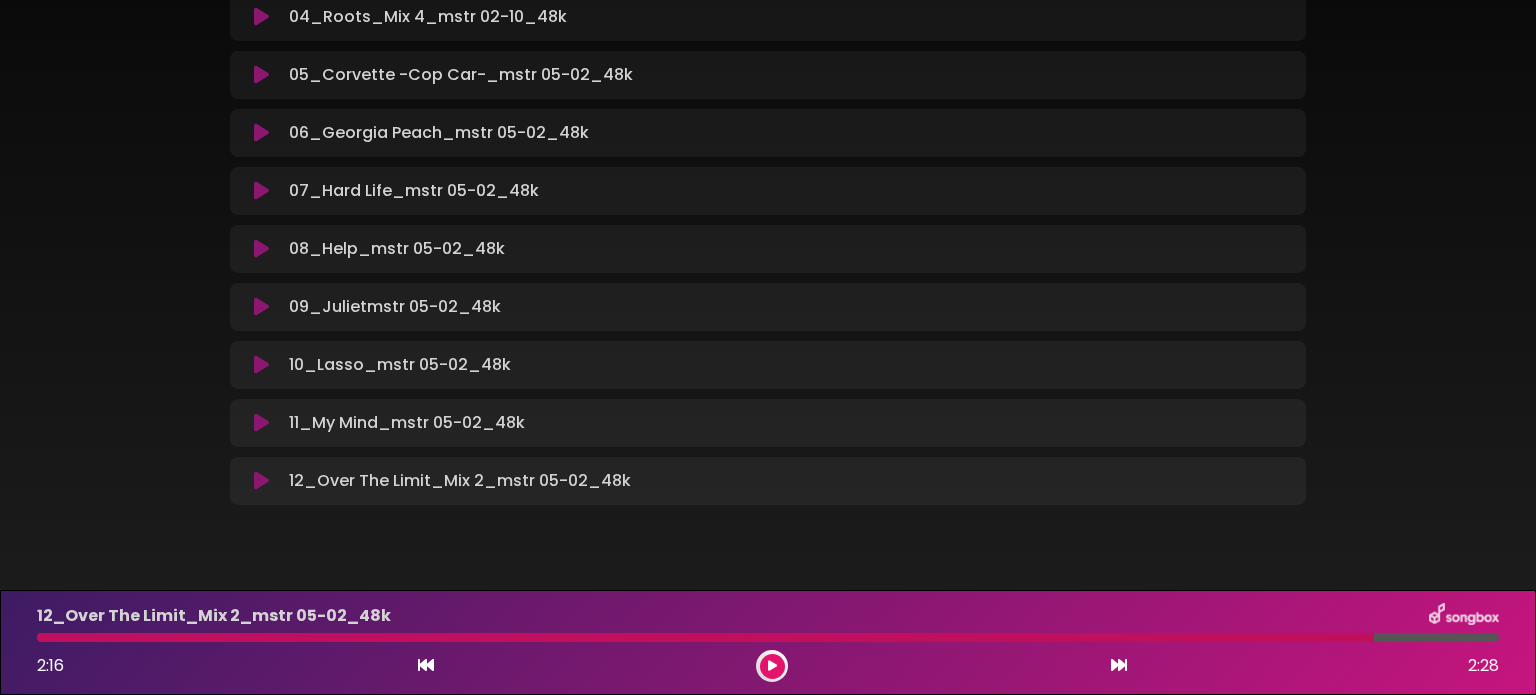 click at bounding box center [705, 637] 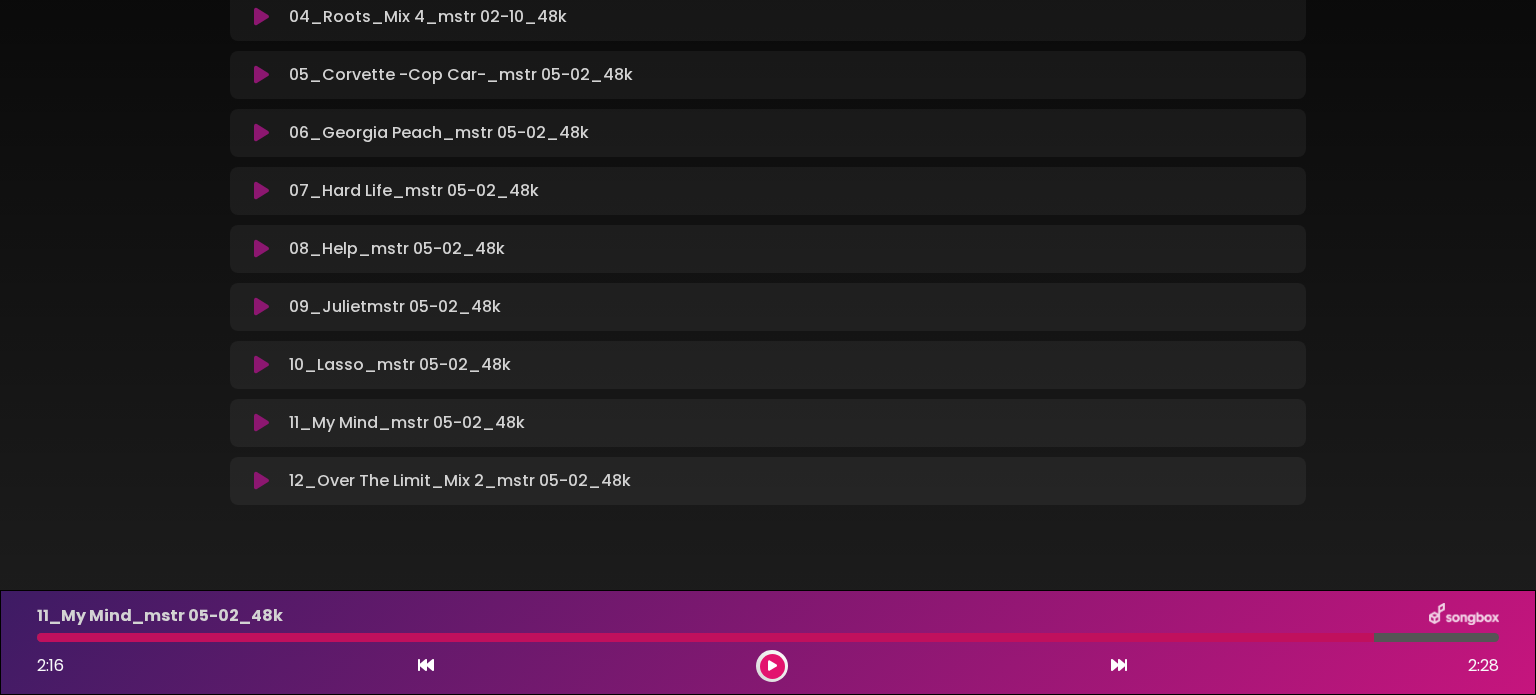 click at bounding box center [1119, 665] 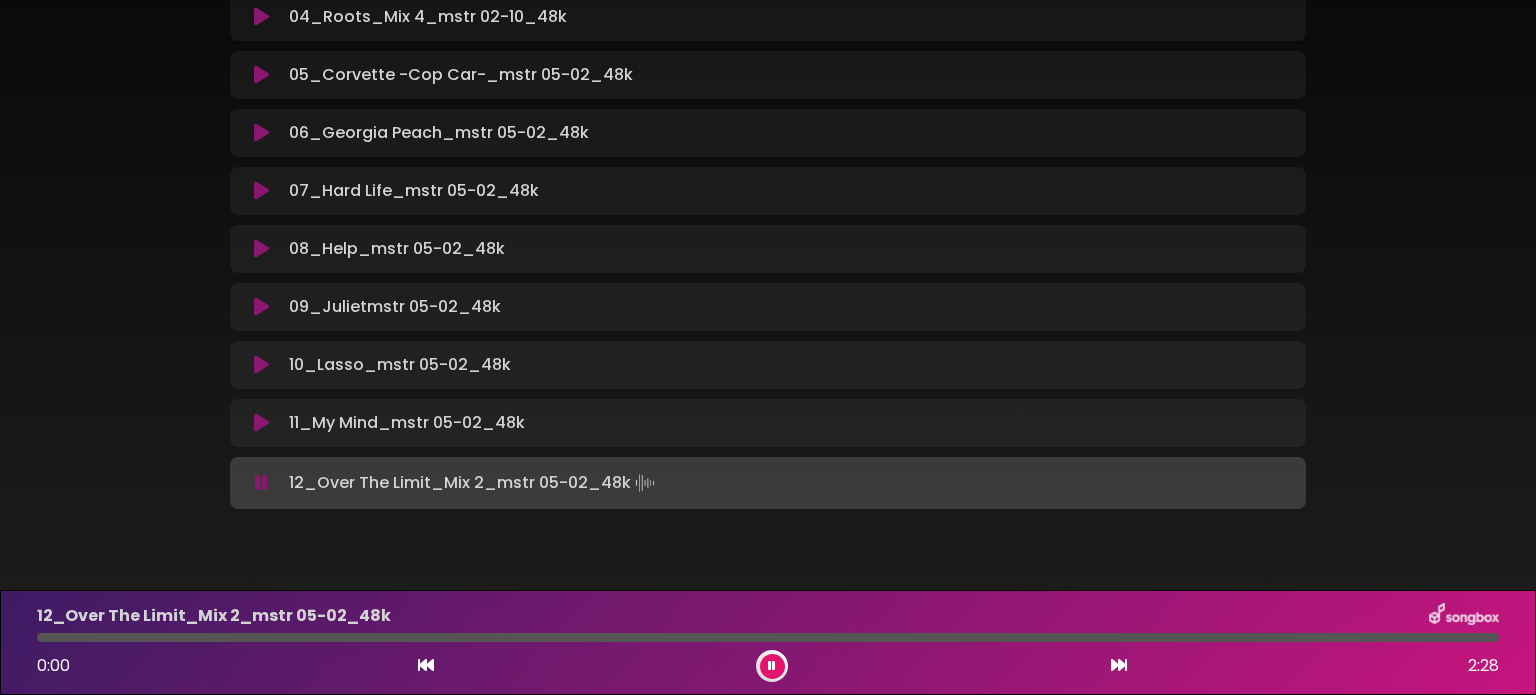 click at bounding box center [772, 666] 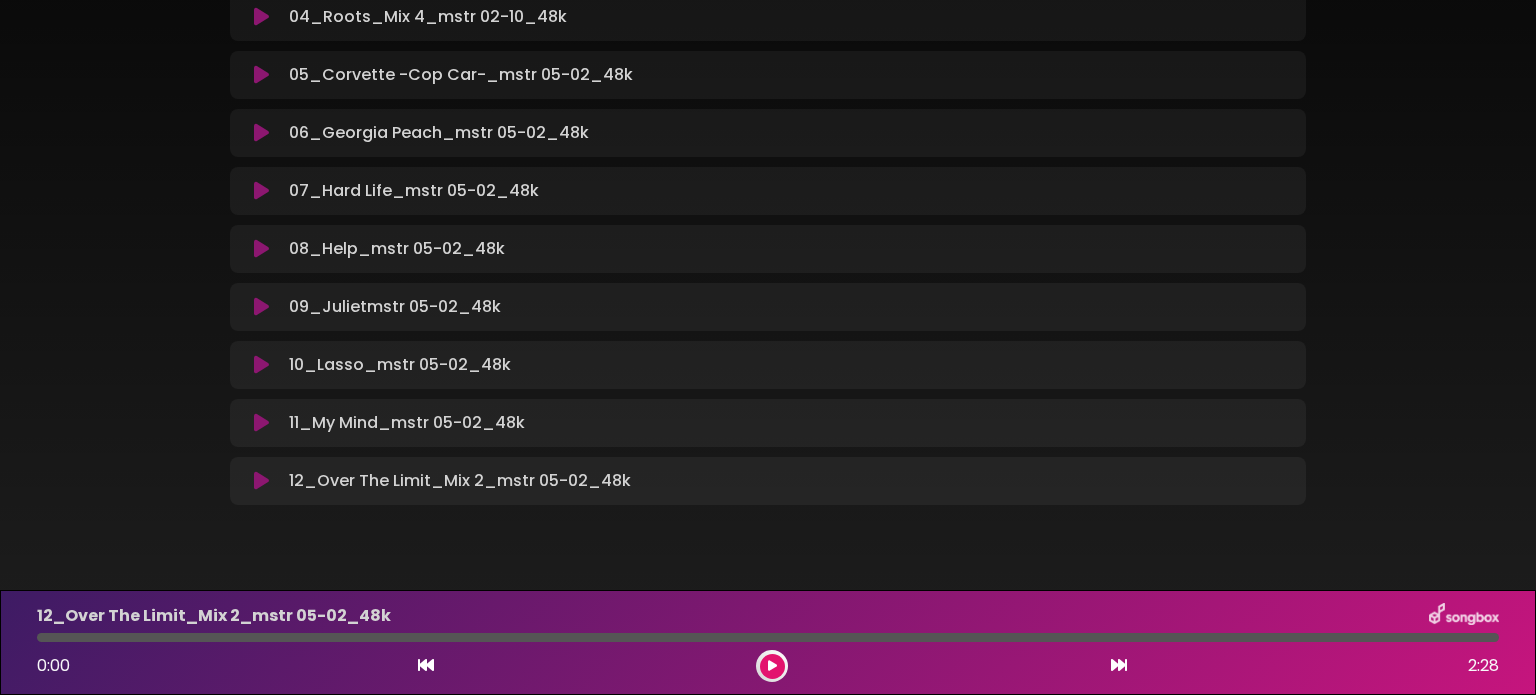click at bounding box center (768, 637) 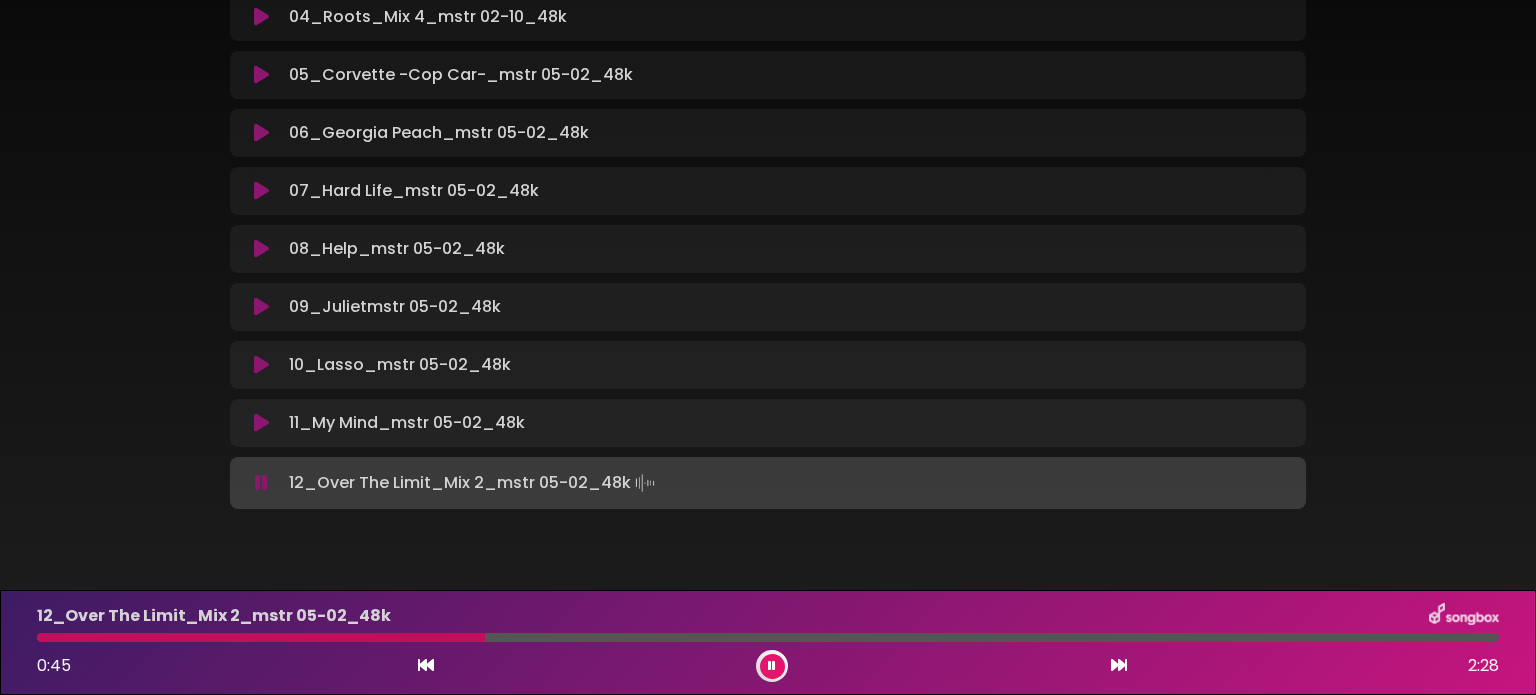 click at bounding box center [261, 637] 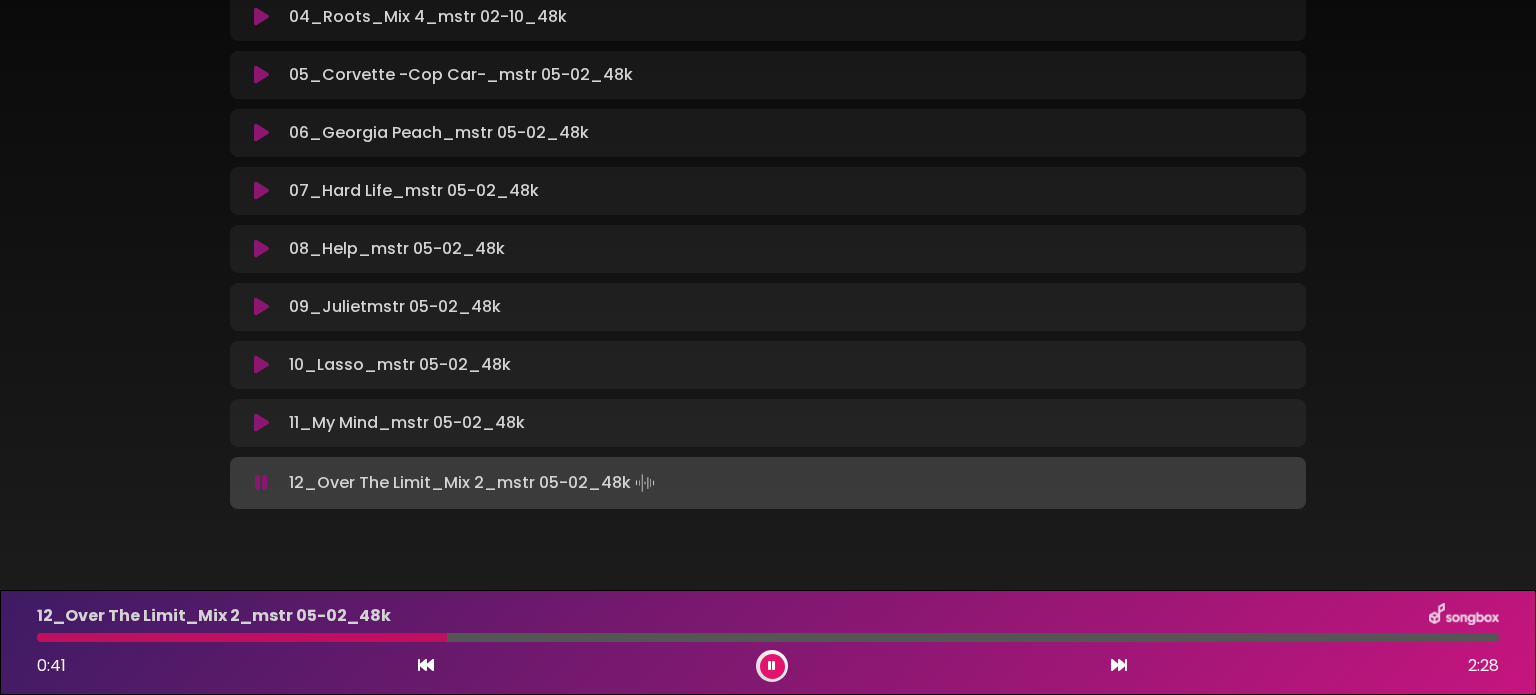 click at bounding box center [242, 637] 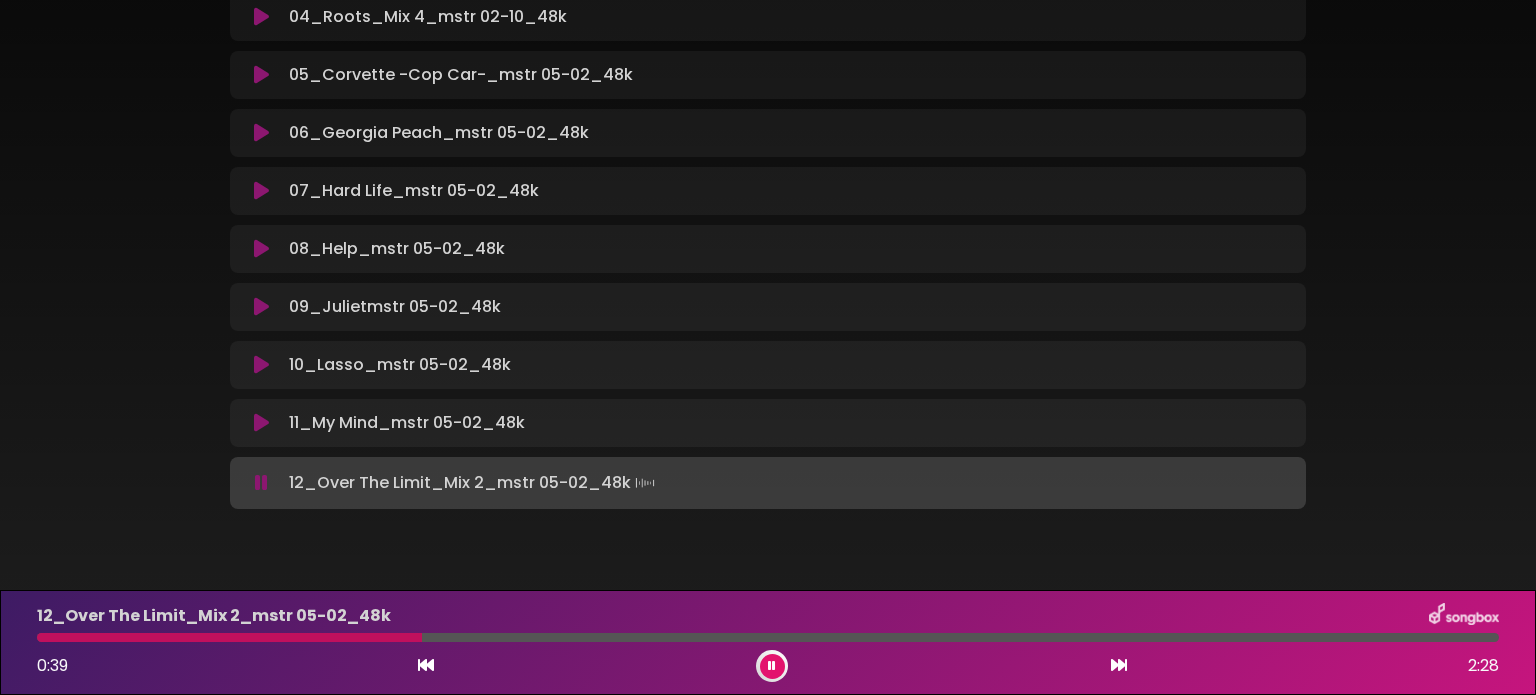 click at bounding box center [229, 637] 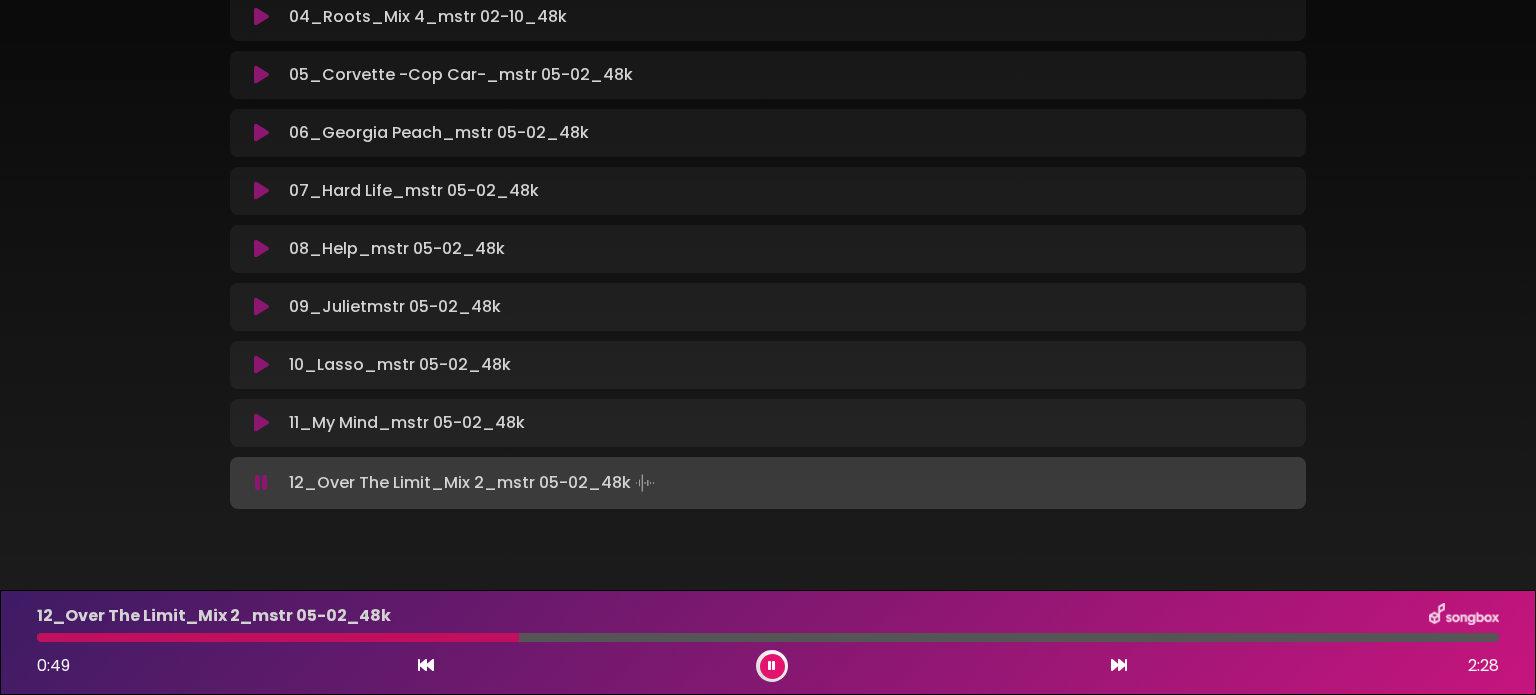 click at bounding box center [278, 637] 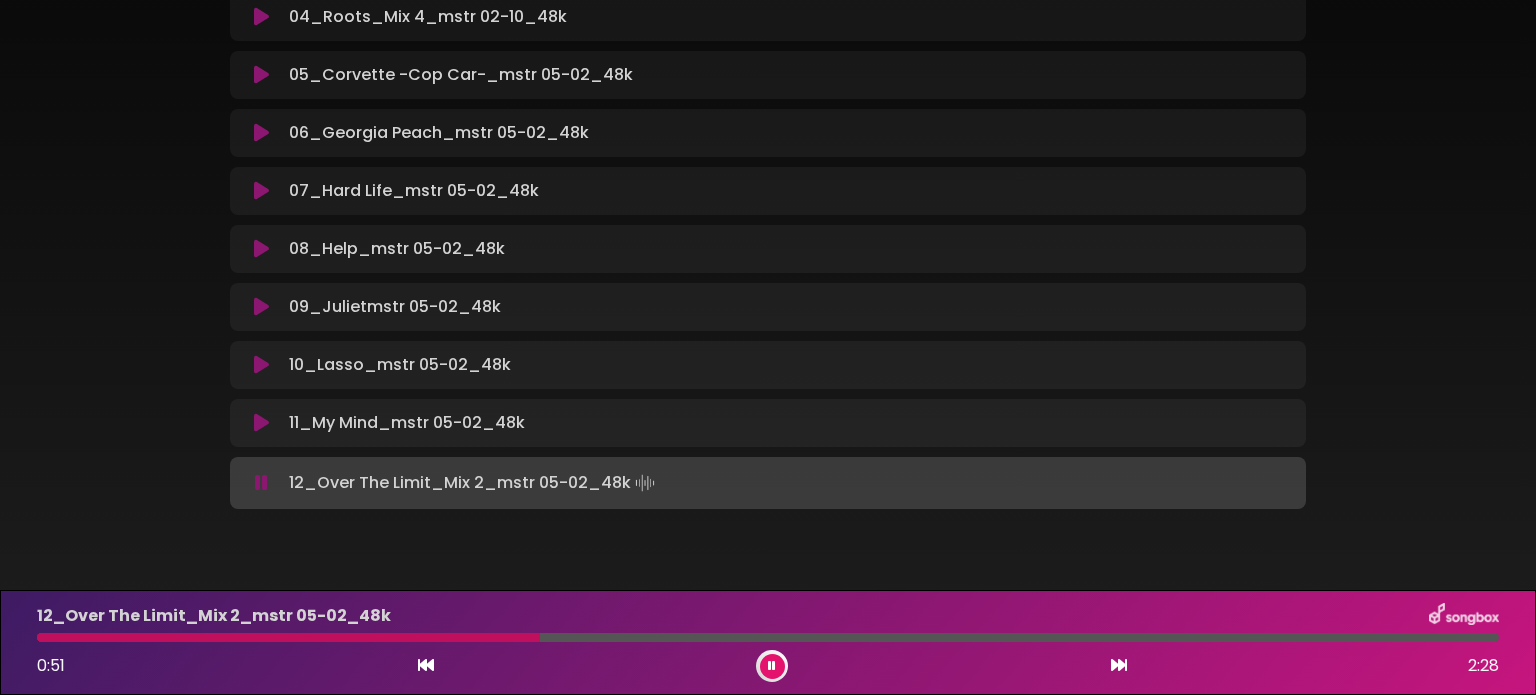 click at bounding box center (288, 637) 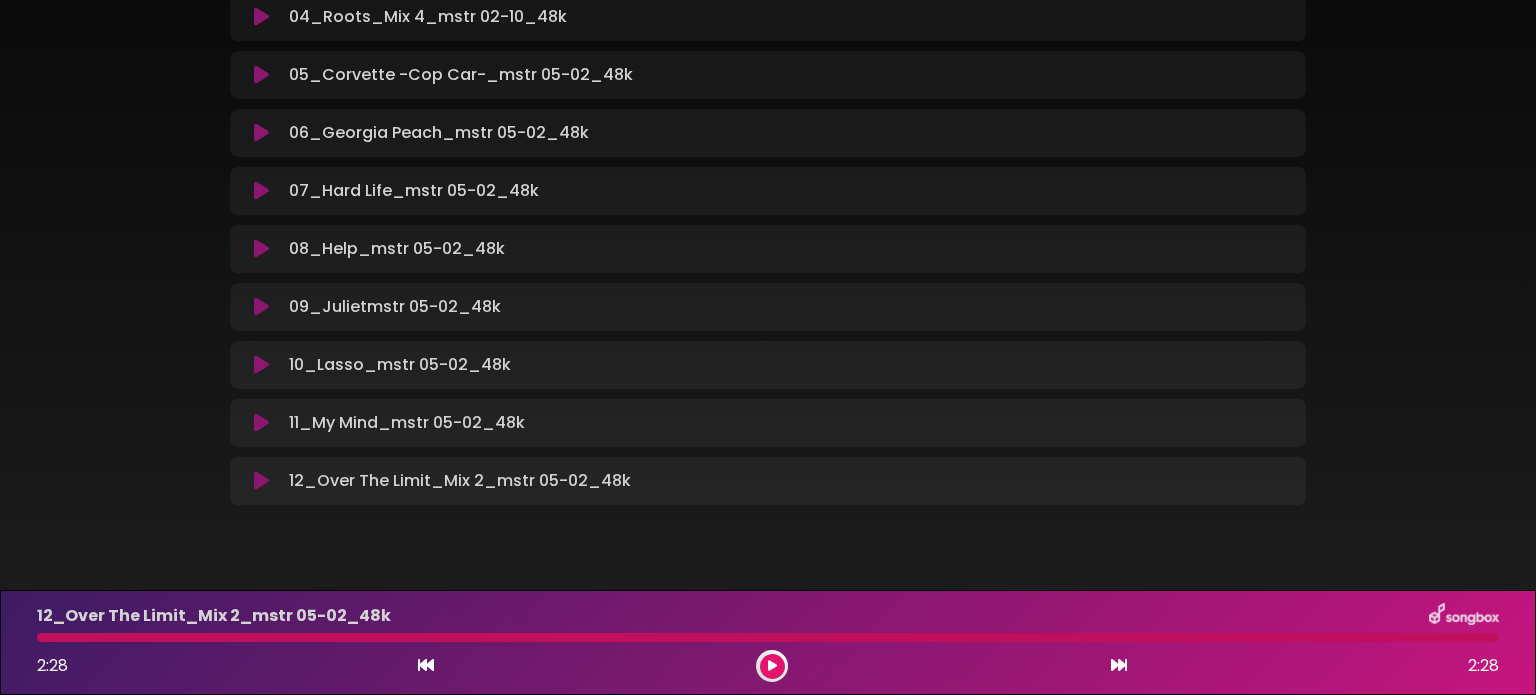 click at bounding box center [768, 637] 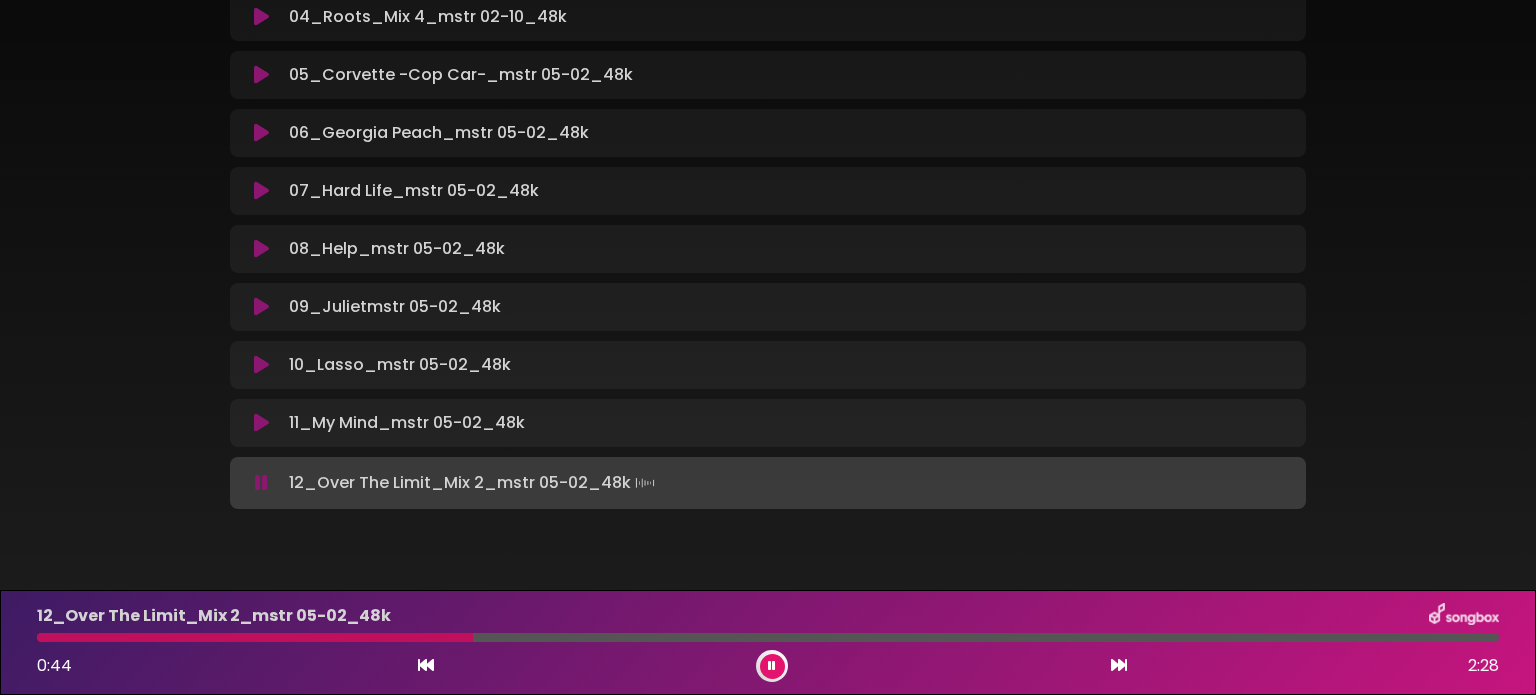 click at bounding box center [255, 637] 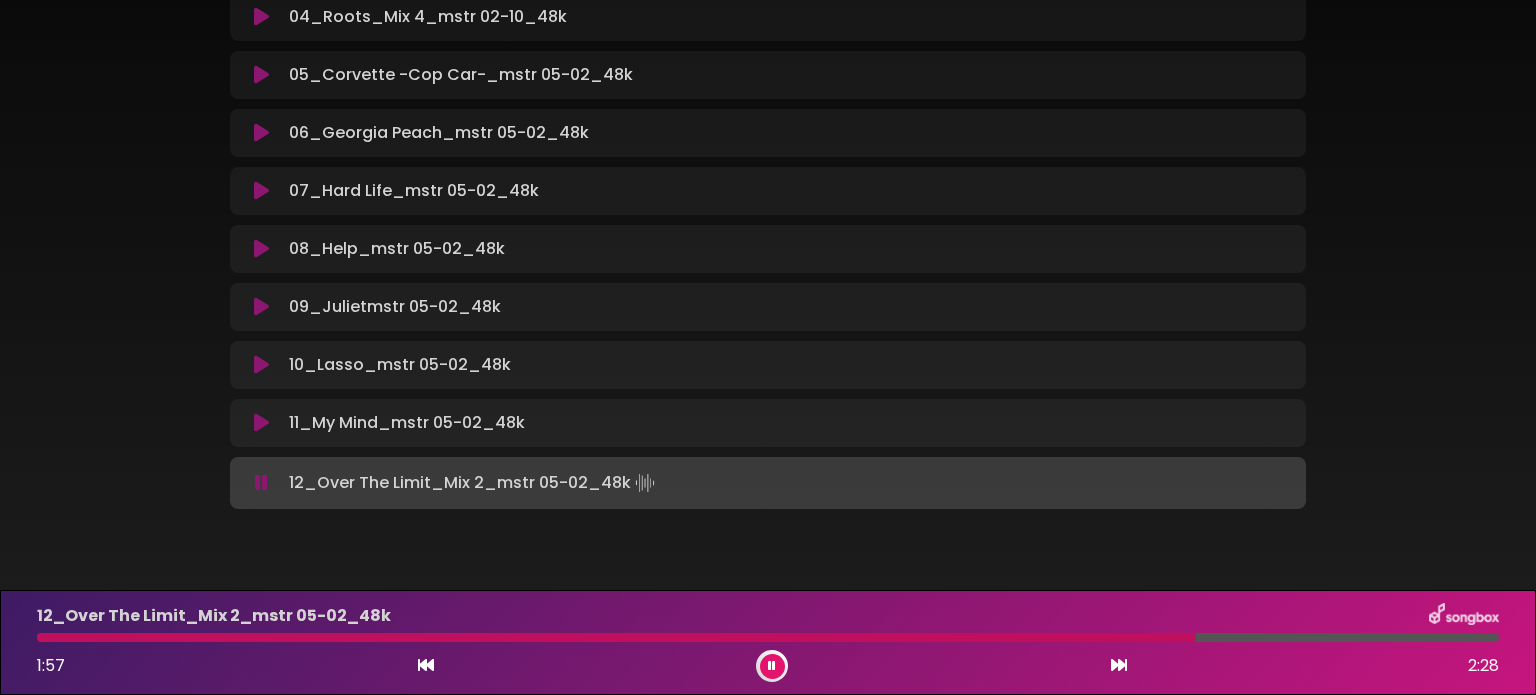 click at bounding box center [772, 666] 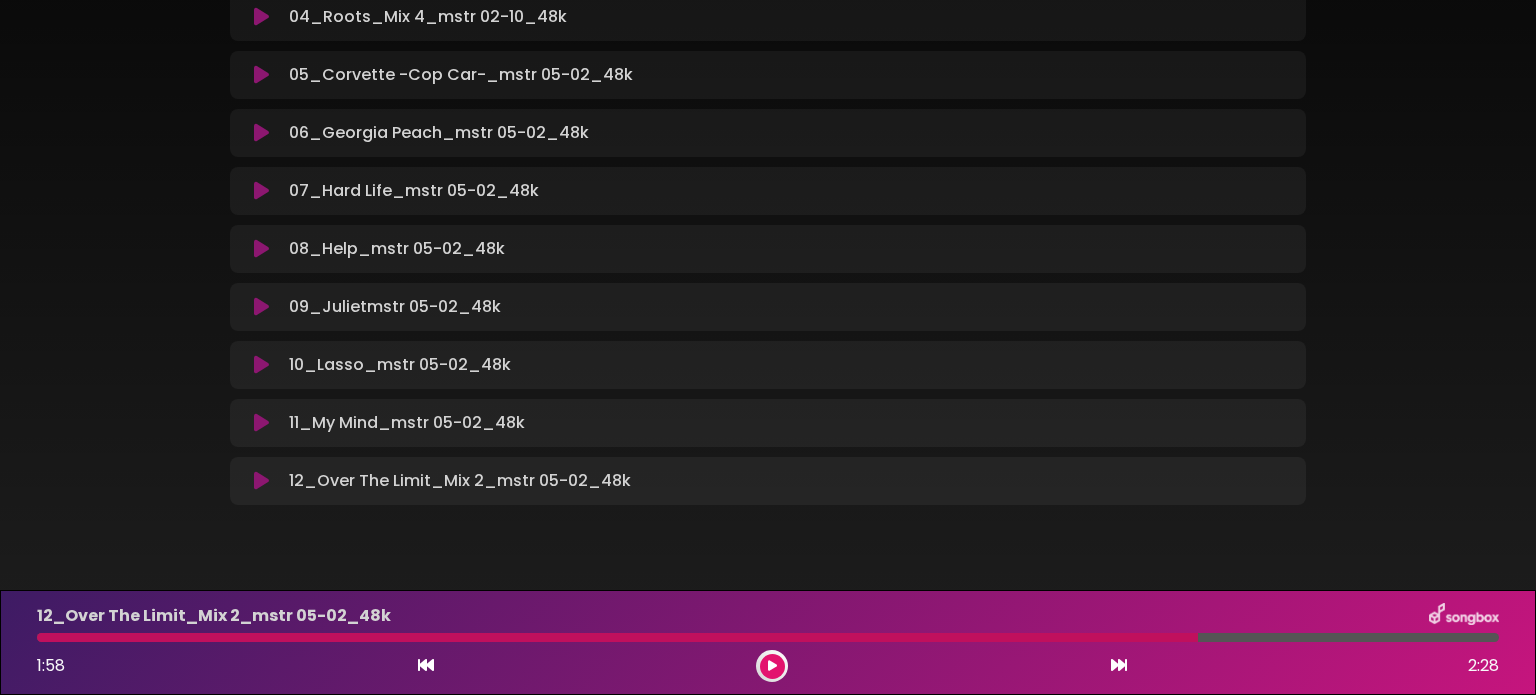 click at bounding box center (772, 666) 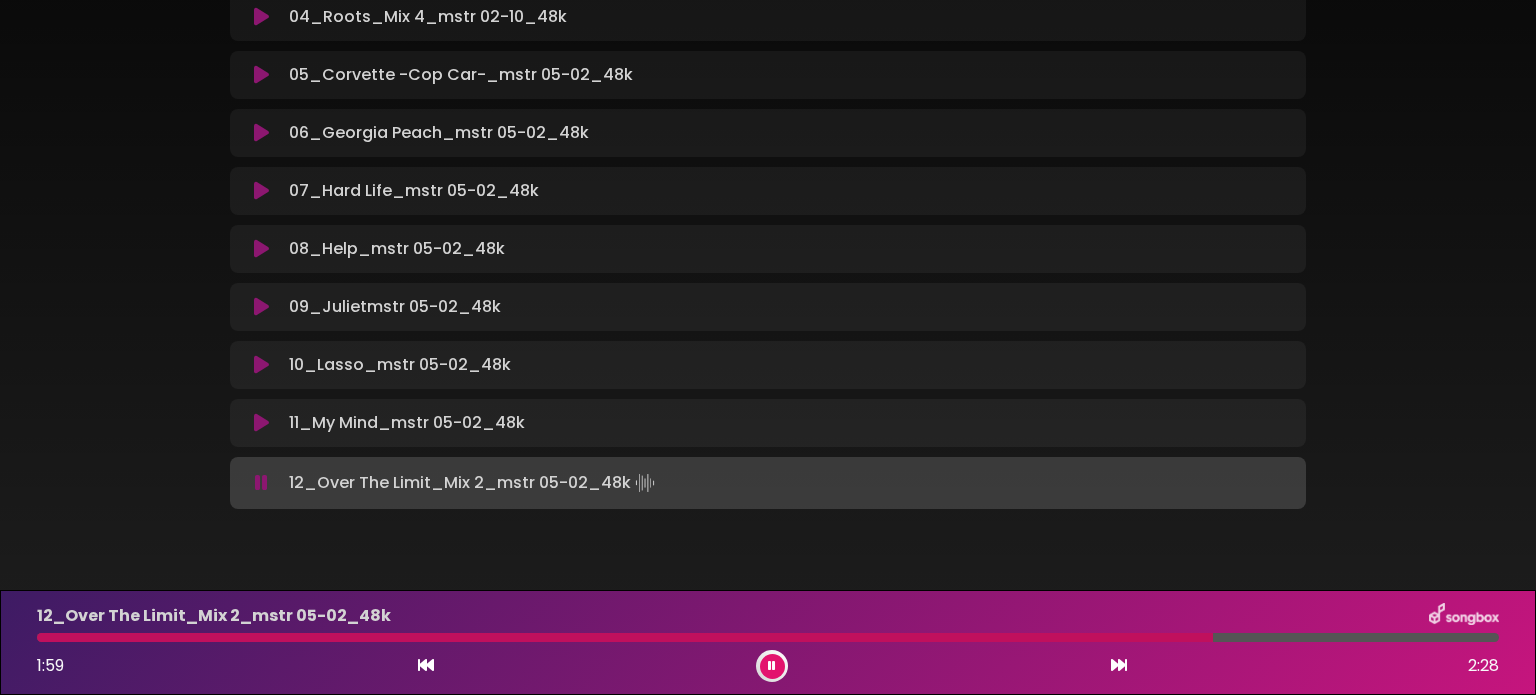 click at bounding box center (625, 637) 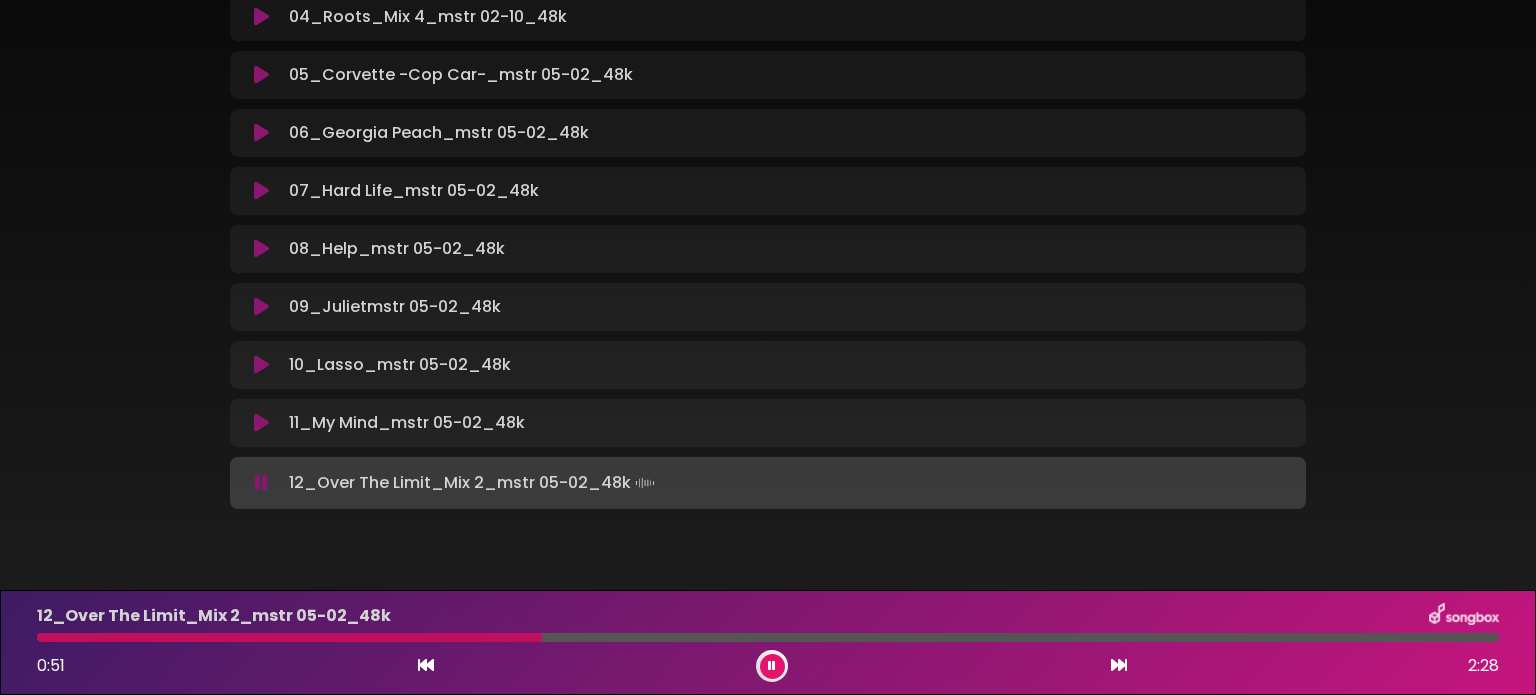 click at bounding box center [289, 637] 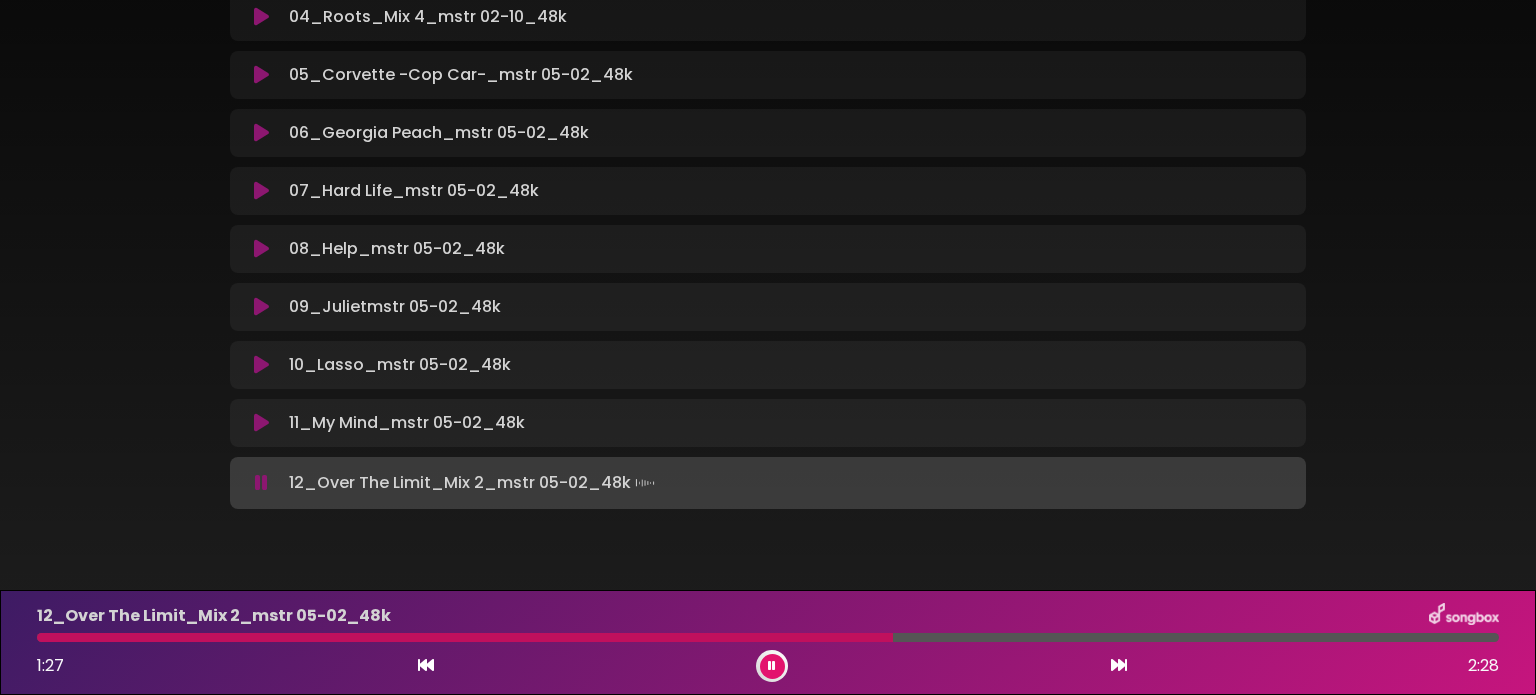click at bounding box center [772, 666] 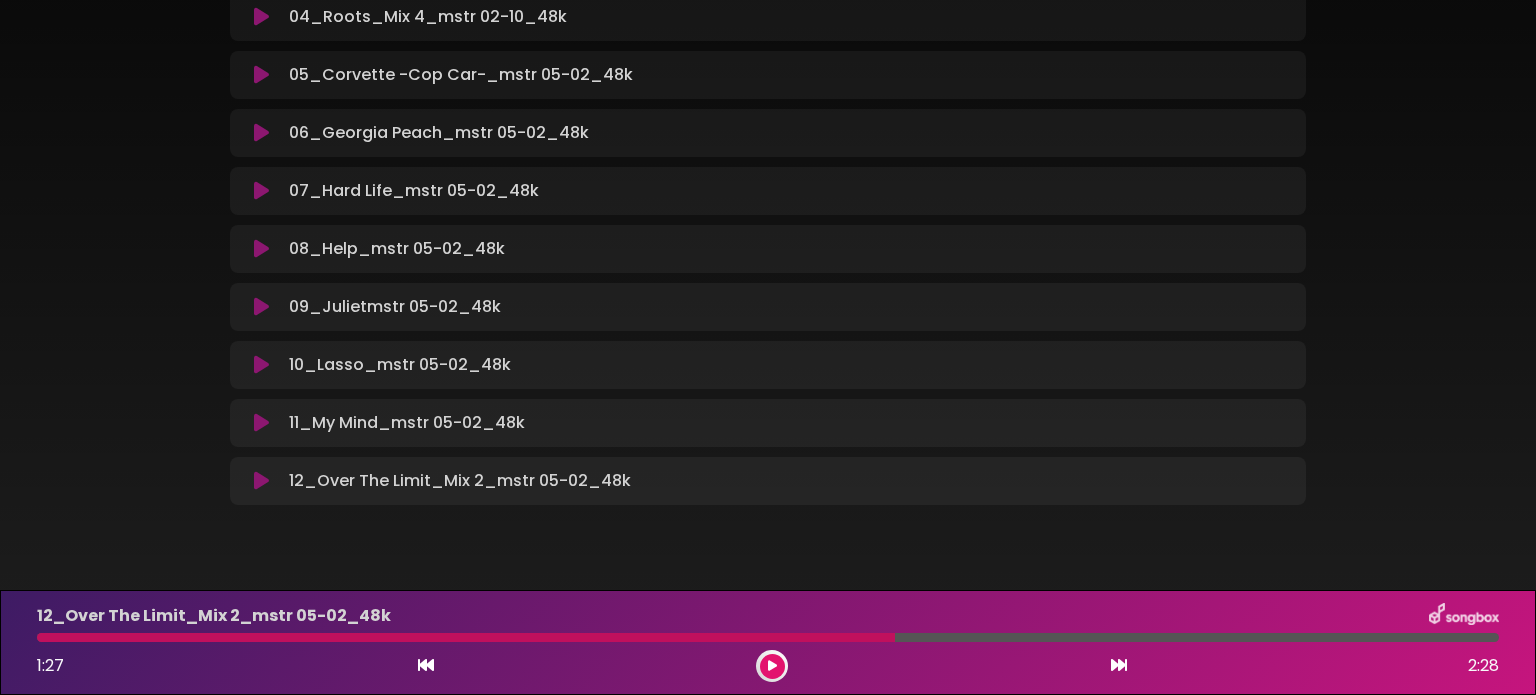 click at bounding box center [772, 666] 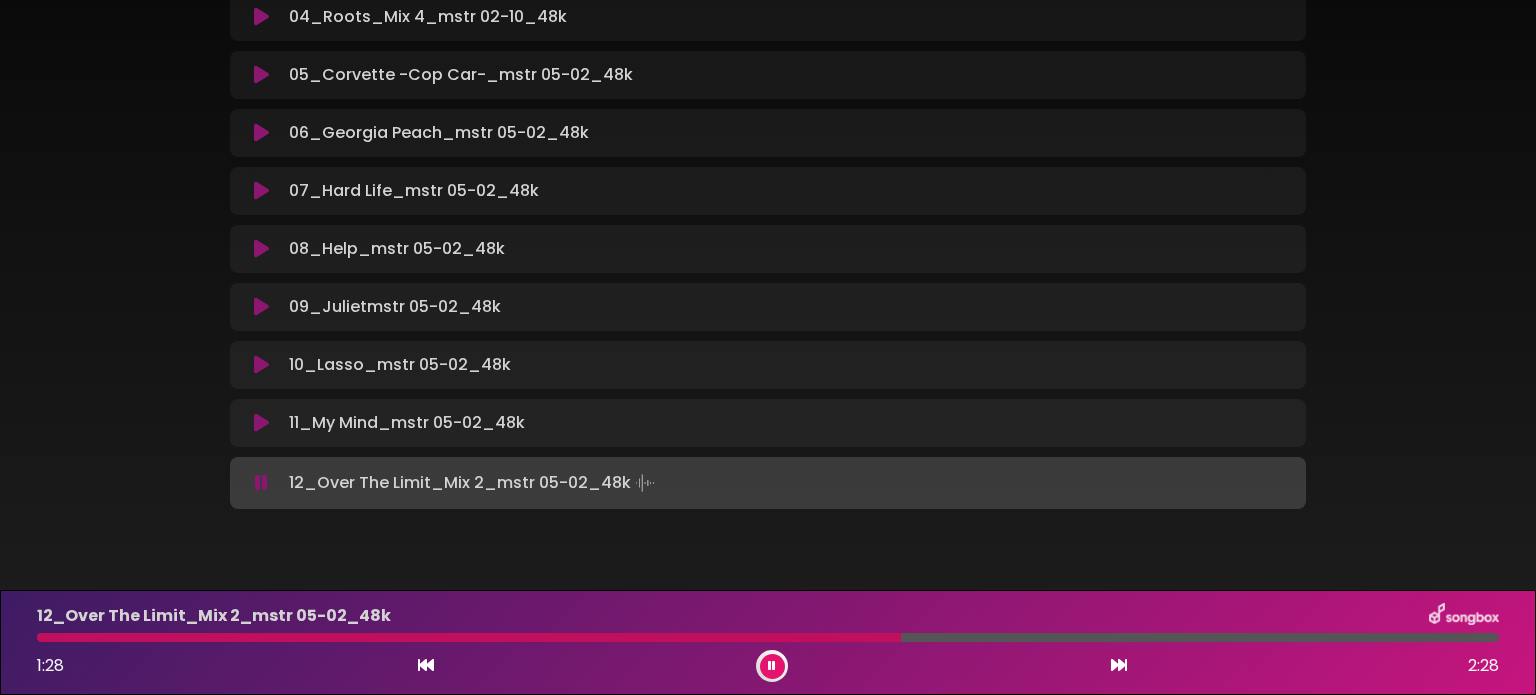 click at bounding box center (469, 637) 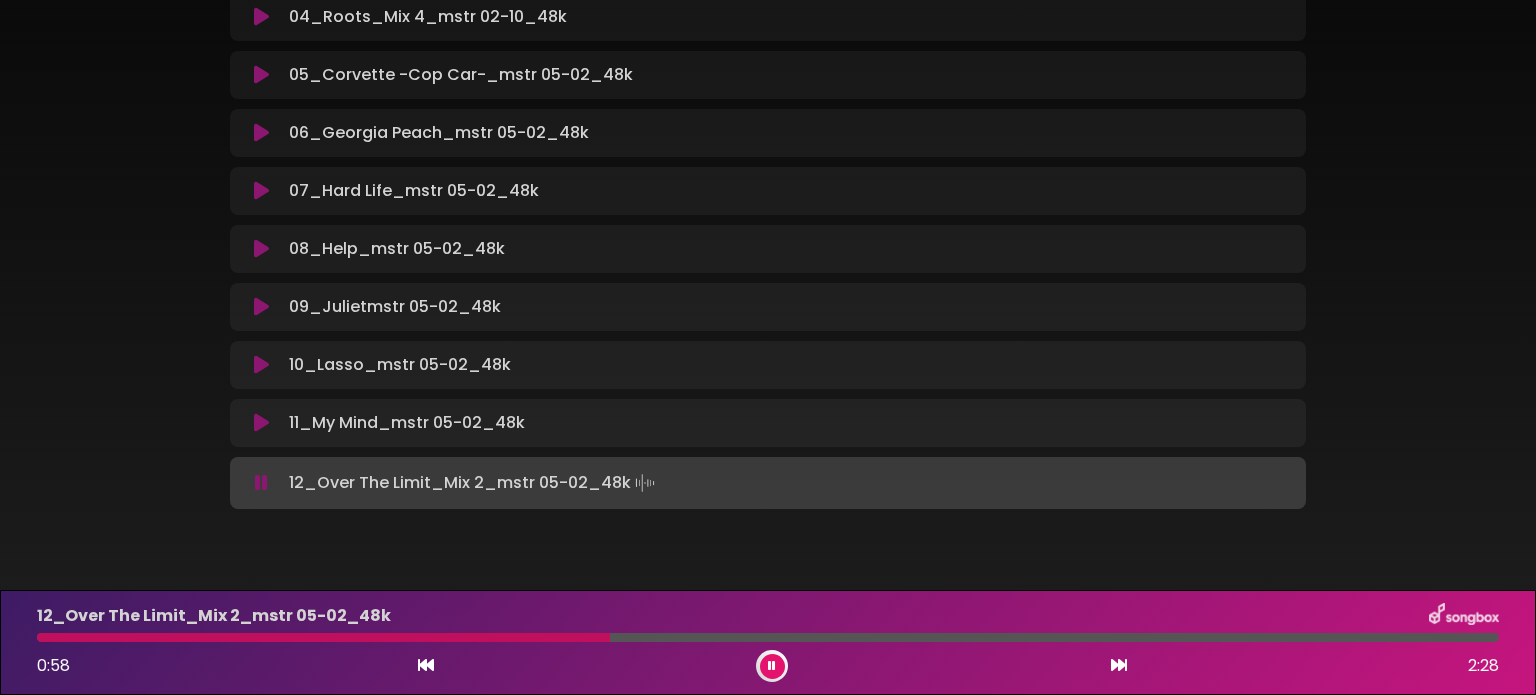 click at bounding box center (323, 637) 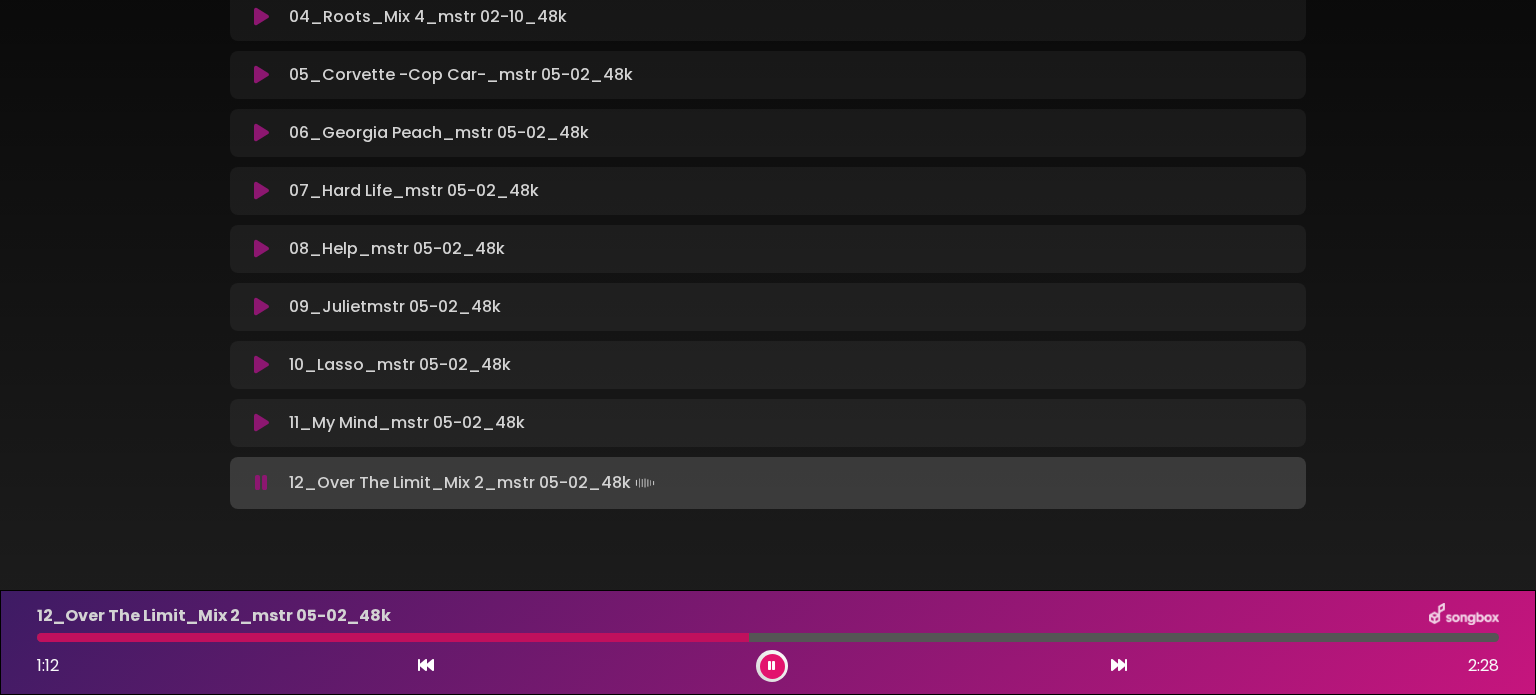 click at bounding box center [772, 666] 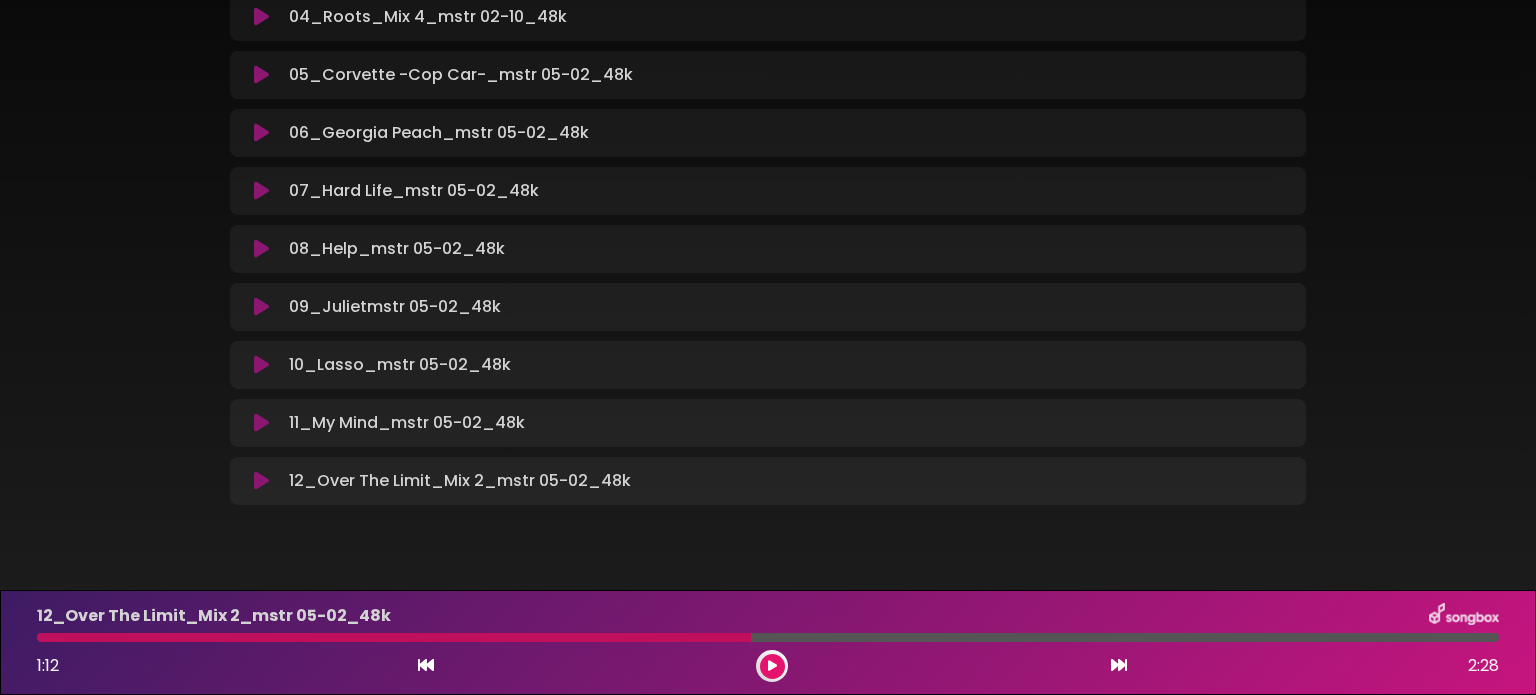 click at bounding box center (772, 666) 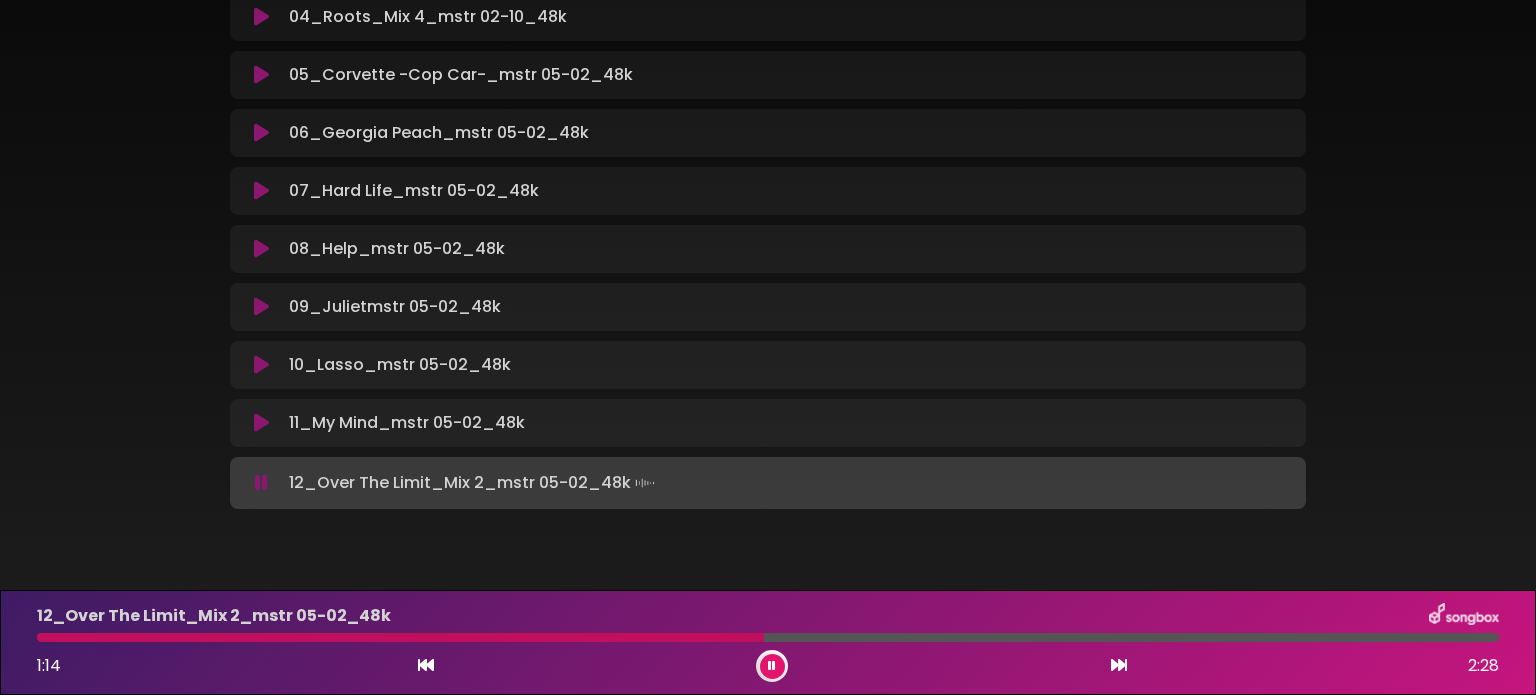click at bounding box center [400, 637] 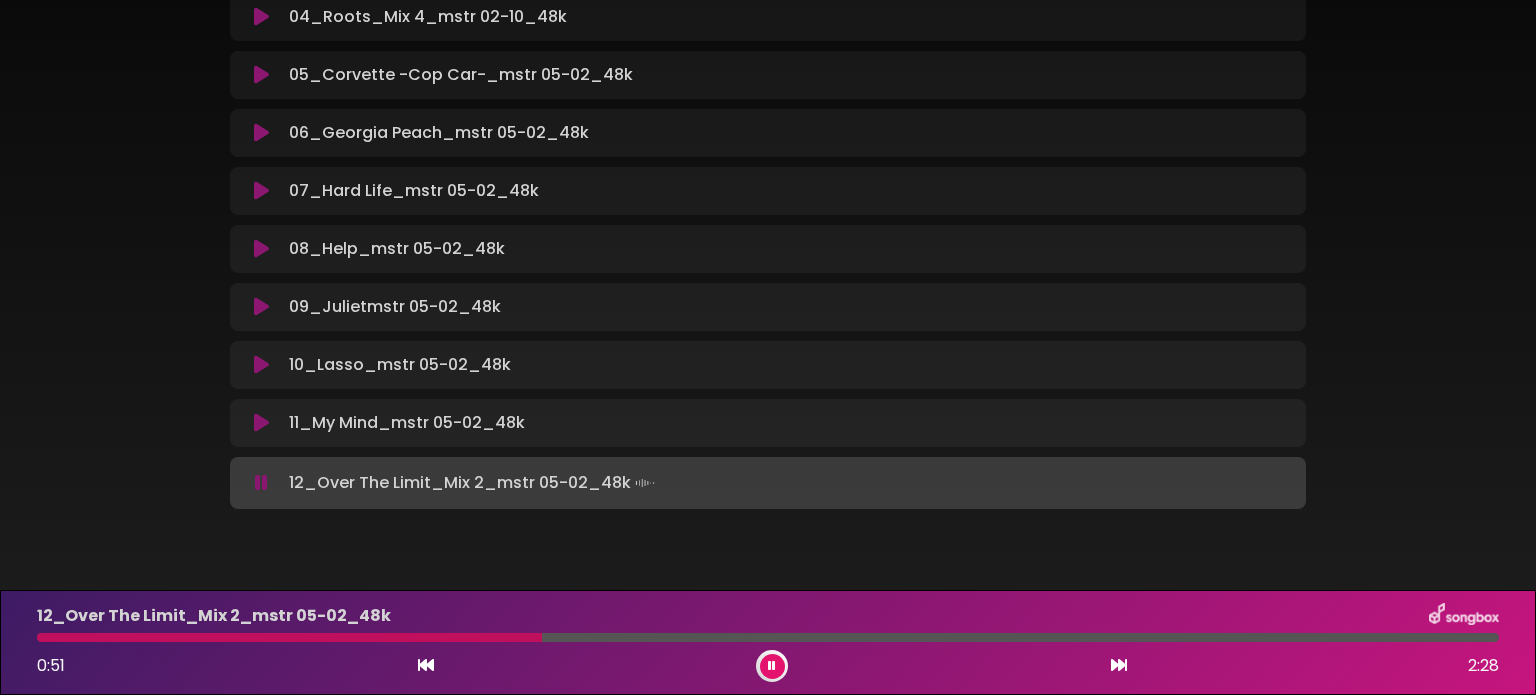 click at bounding box center [289, 637] 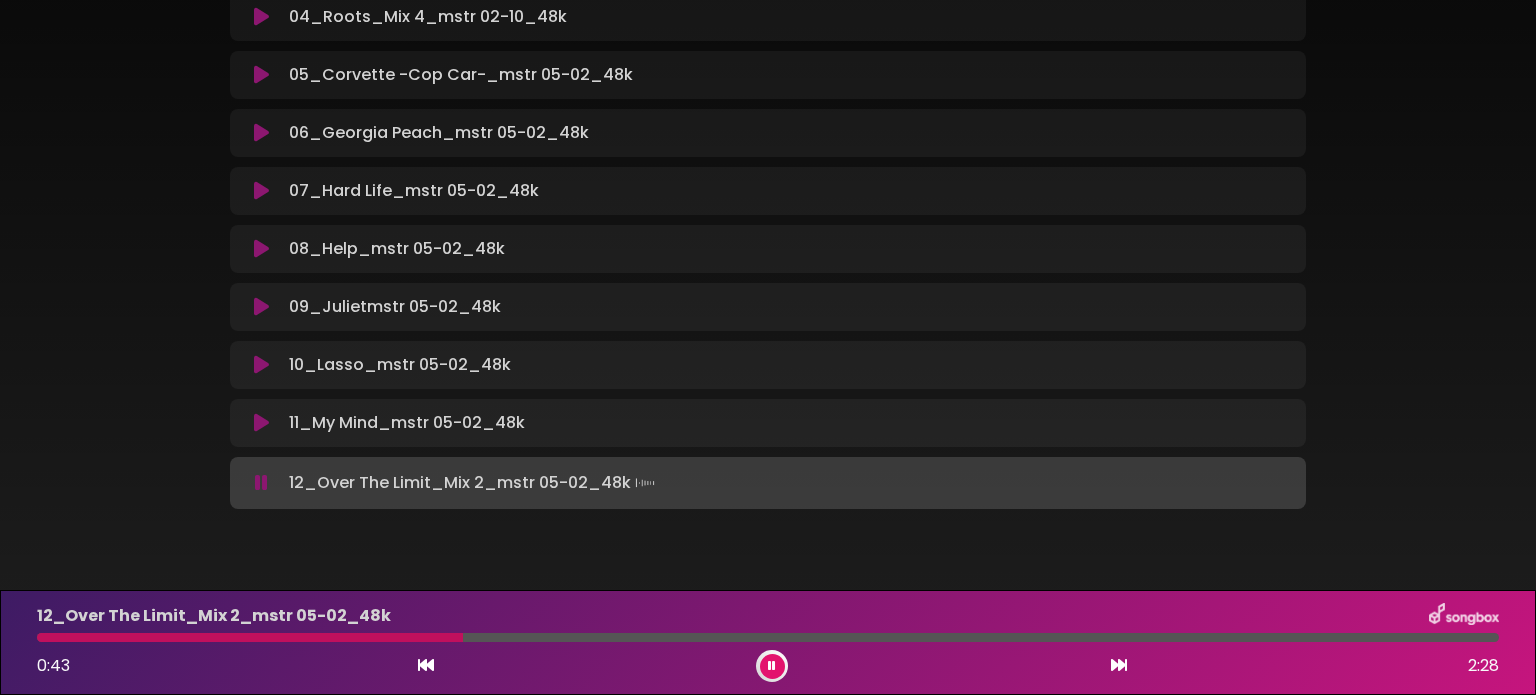 click on "[FIRST] [LAST]
[FIRST] [LAST]" at bounding box center (768, 48) 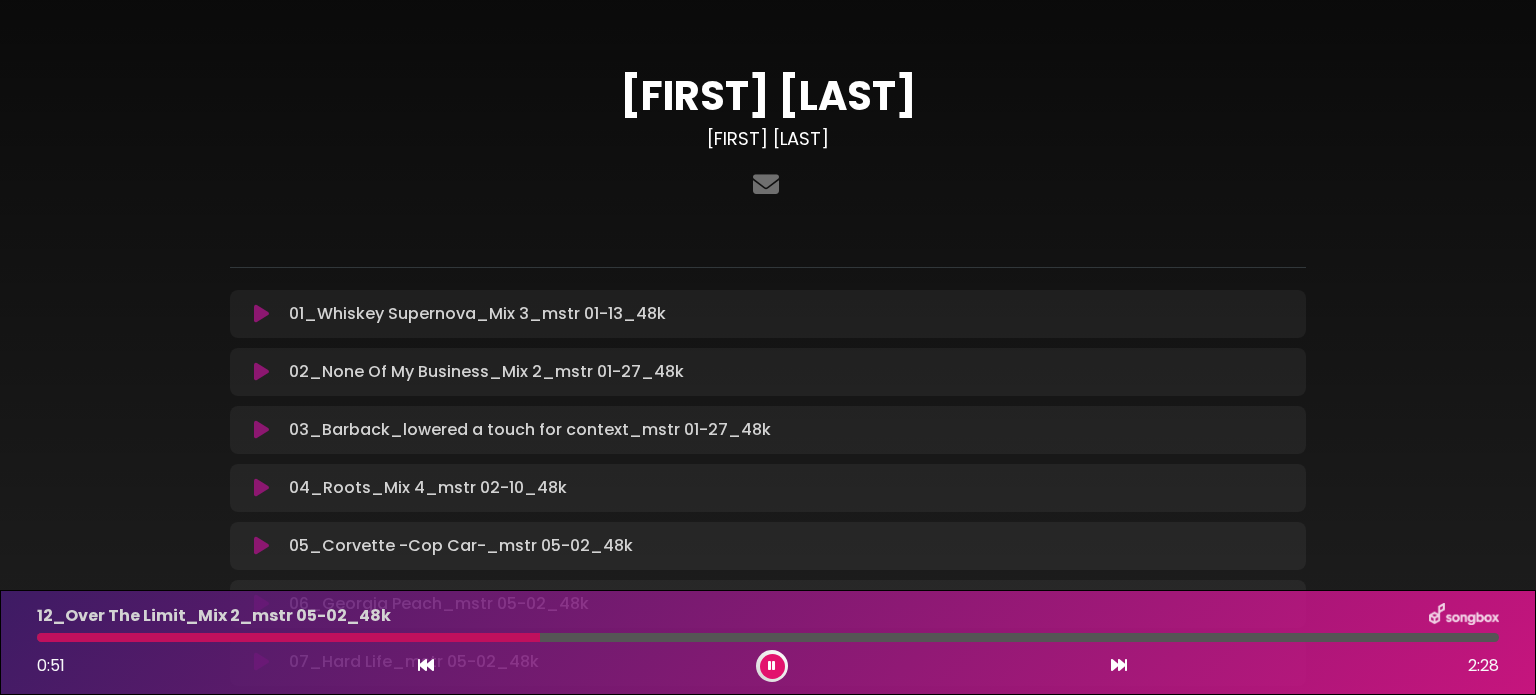 scroll, scrollTop: 516, scrollLeft: 0, axis: vertical 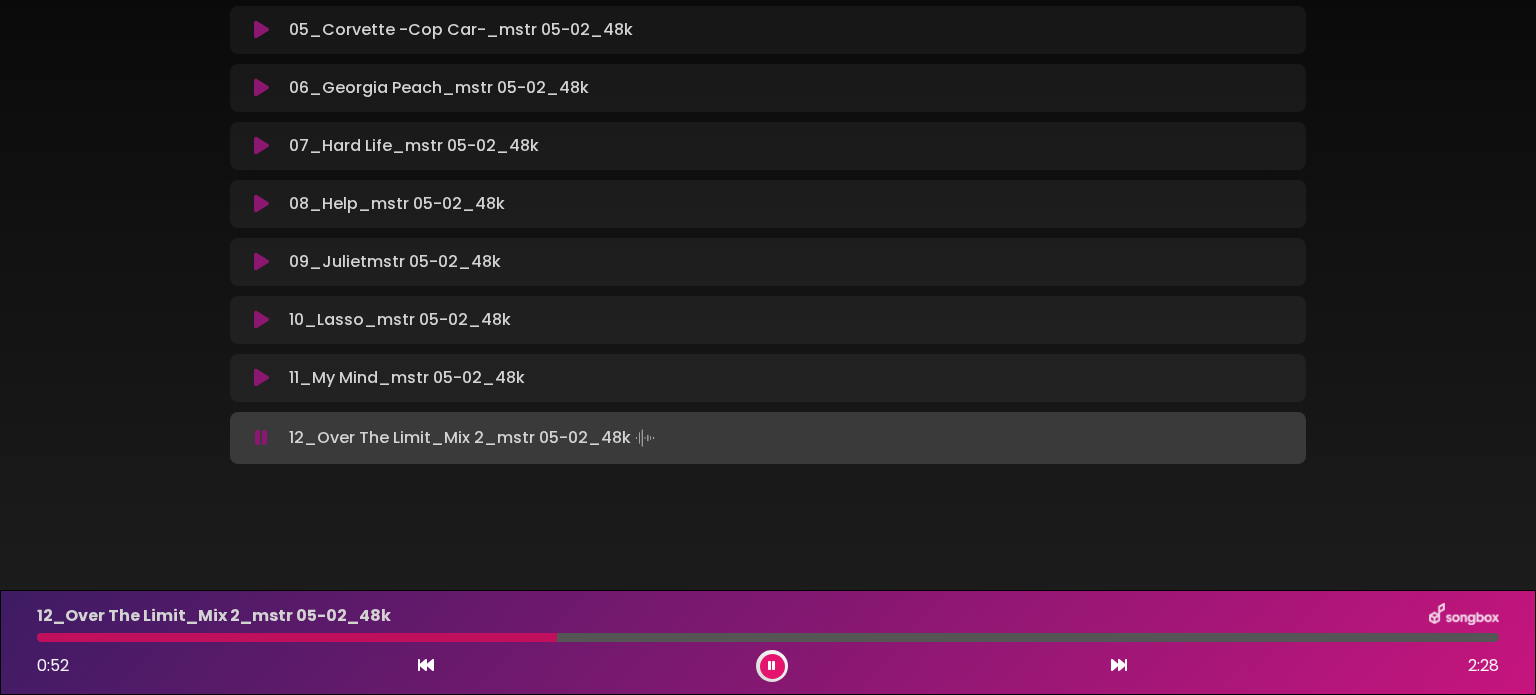 click at bounding box center (297, 637) 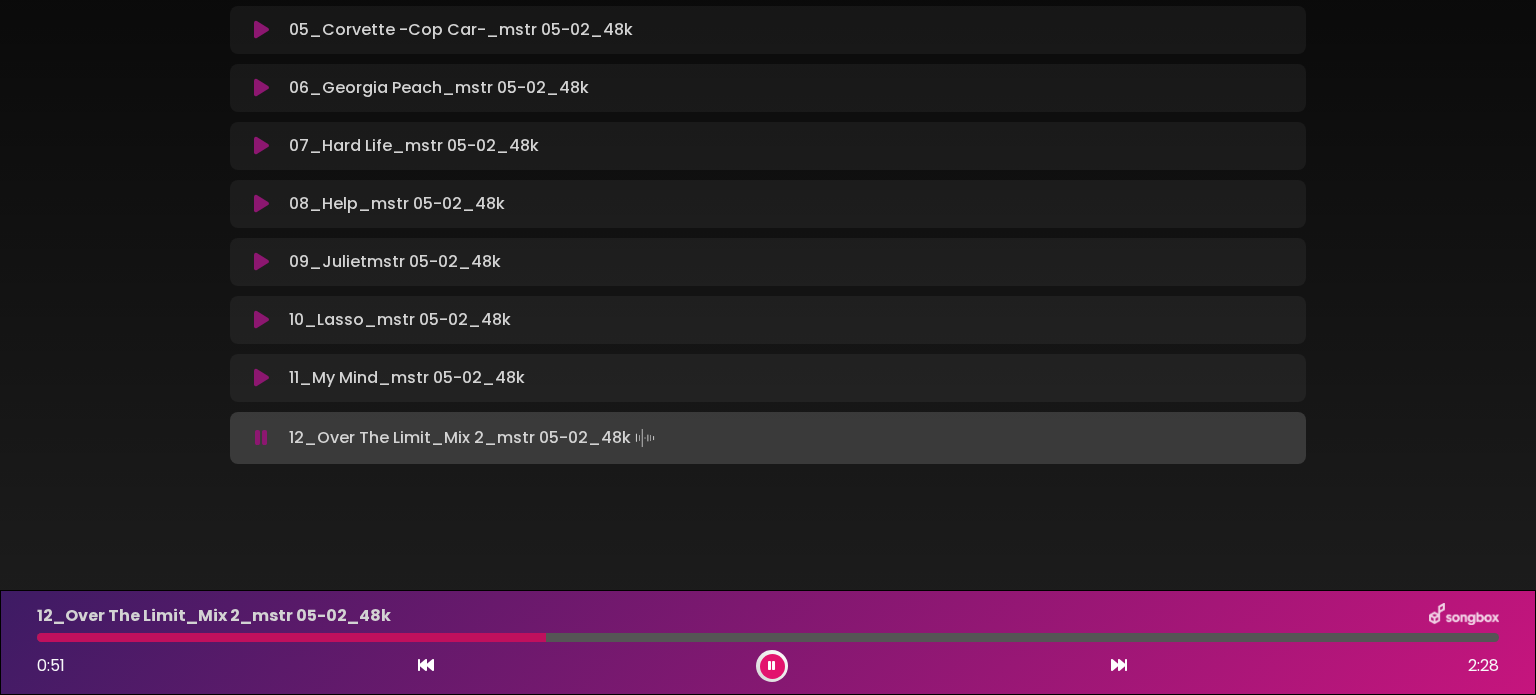 click at bounding box center (291, 637) 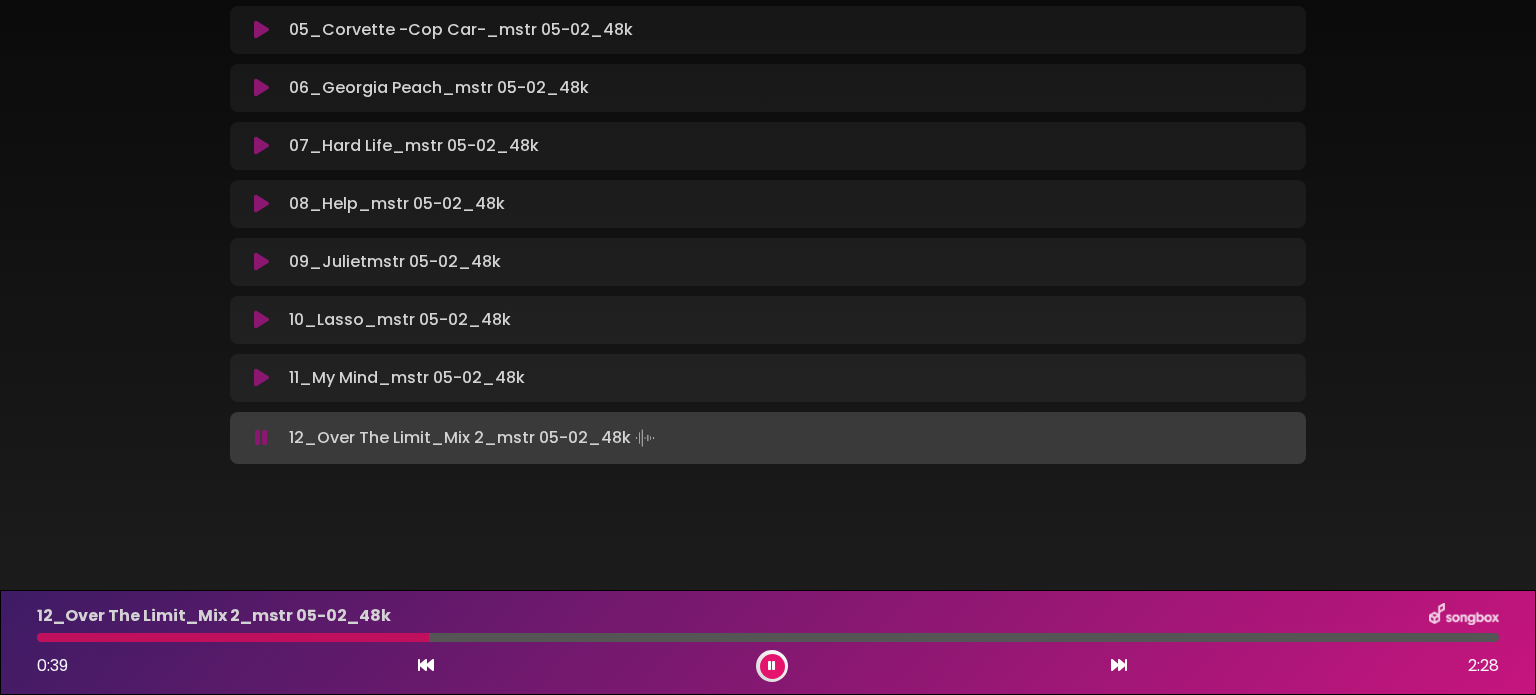 click at bounding box center (233, 637) 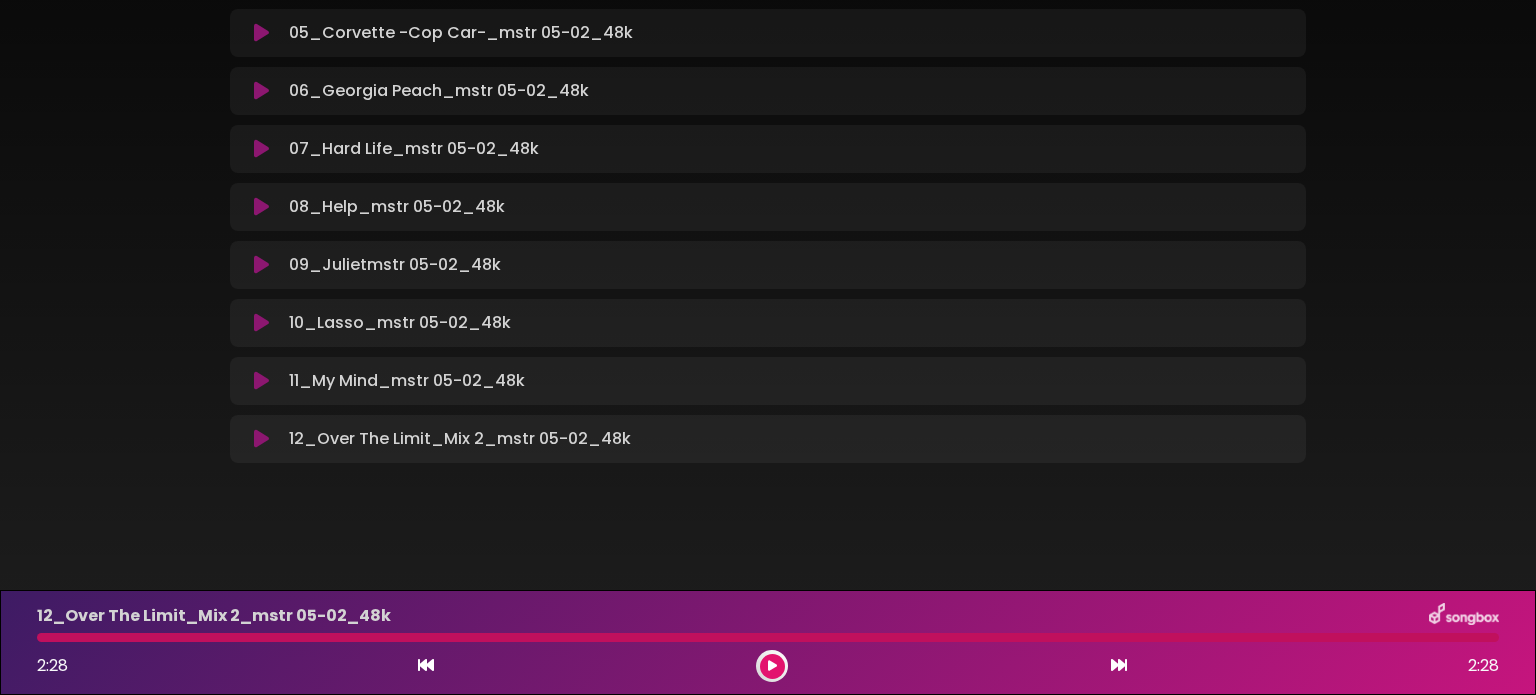 scroll, scrollTop: 512, scrollLeft: 0, axis: vertical 